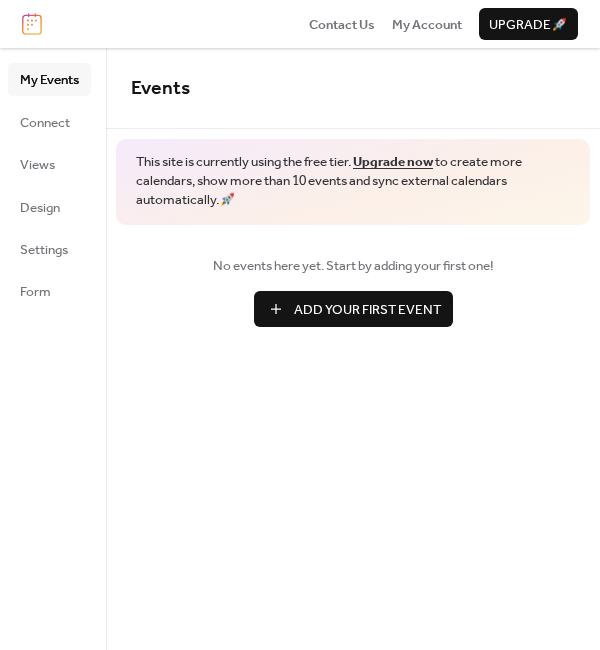 scroll, scrollTop: 0, scrollLeft: 0, axis: both 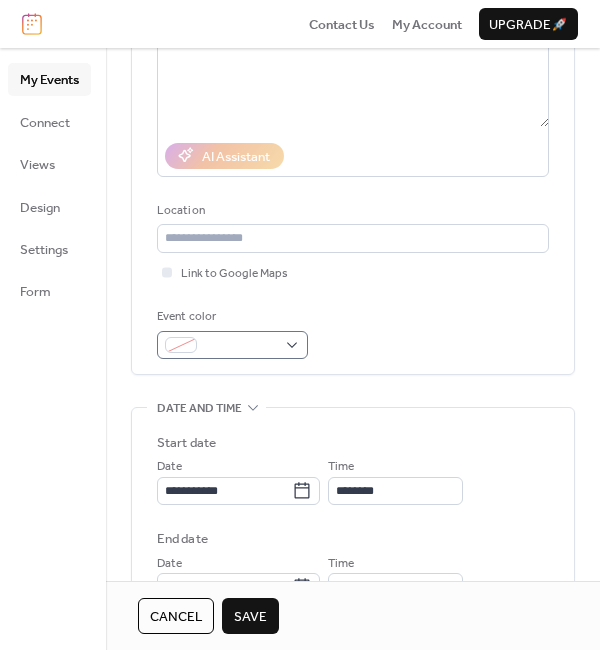 type on "******" 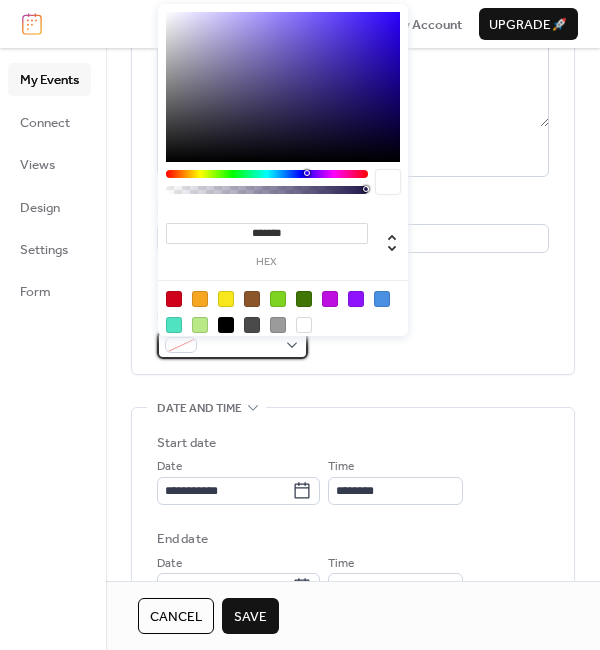 click at bounding box center [240, 346] 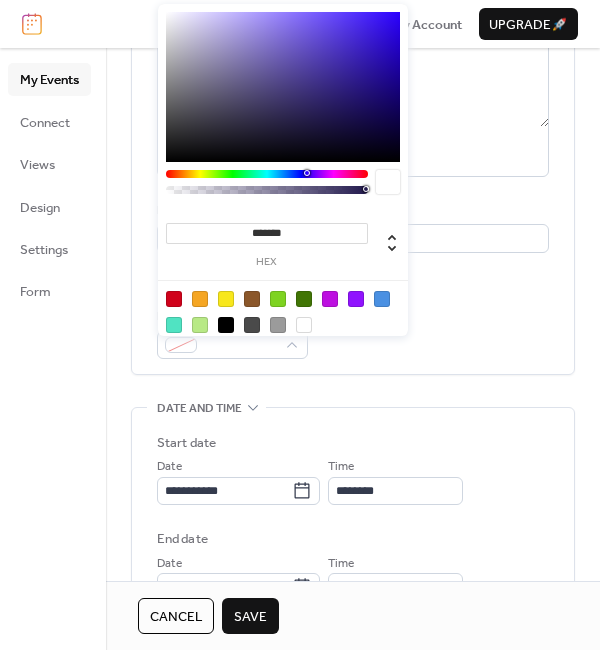 click at bounding box center [226, 325] 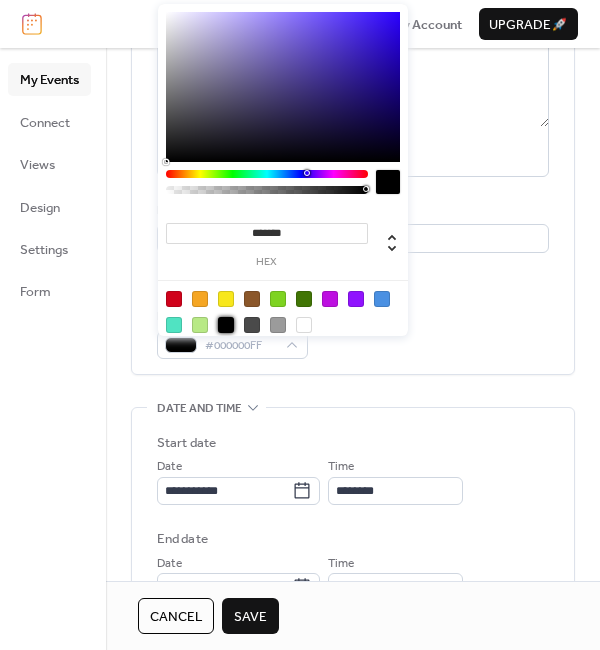 type on "*******" 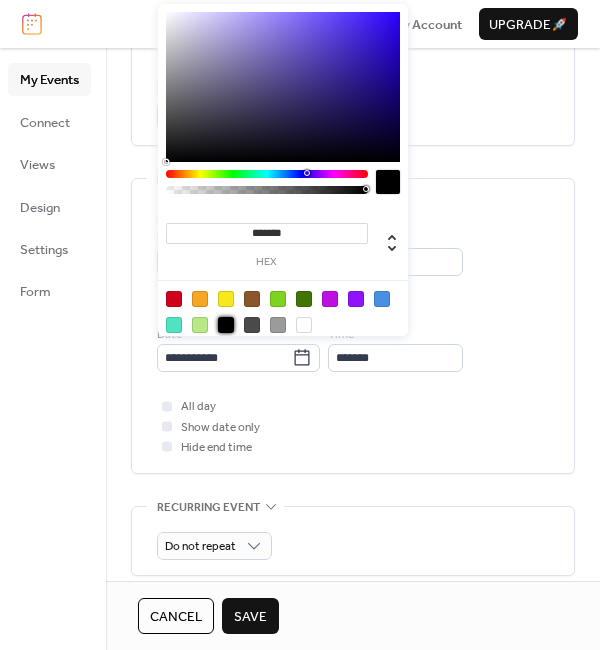 scroll, scrollTop: 498, scrollLeft: 0, axis: vertical 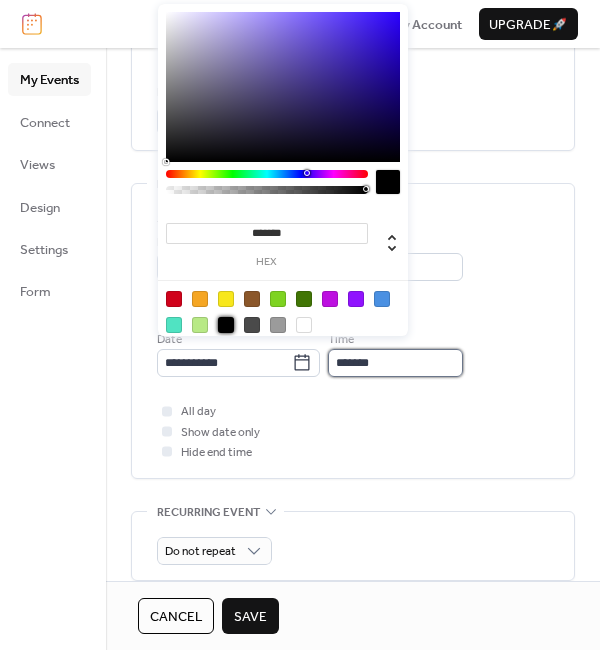 click on "*******" at bounding box center [395, 363] 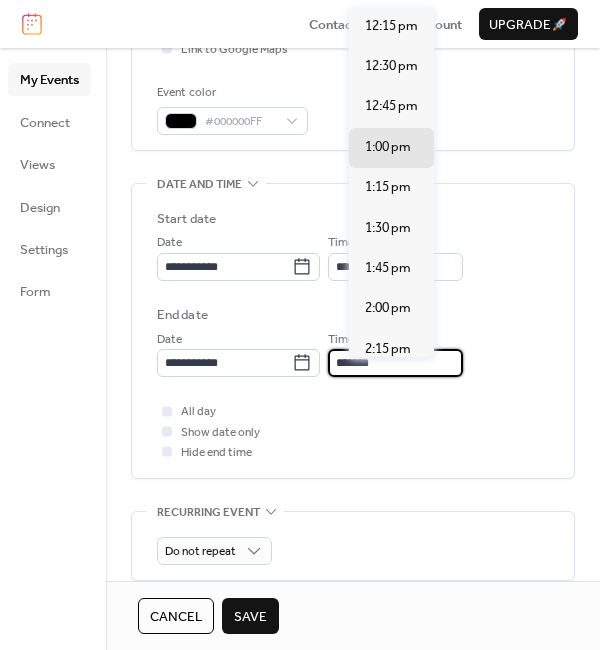 click on "*******" at bounding box center [395, 363] 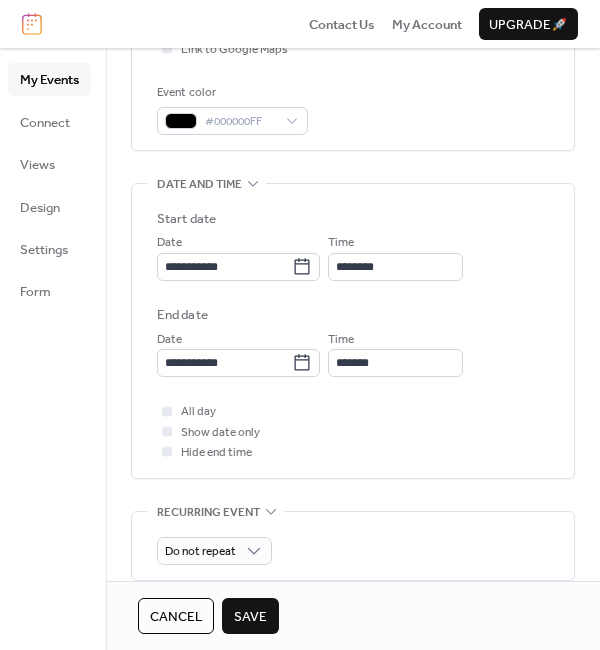 click on "**********" at bounding box center [353, 336] 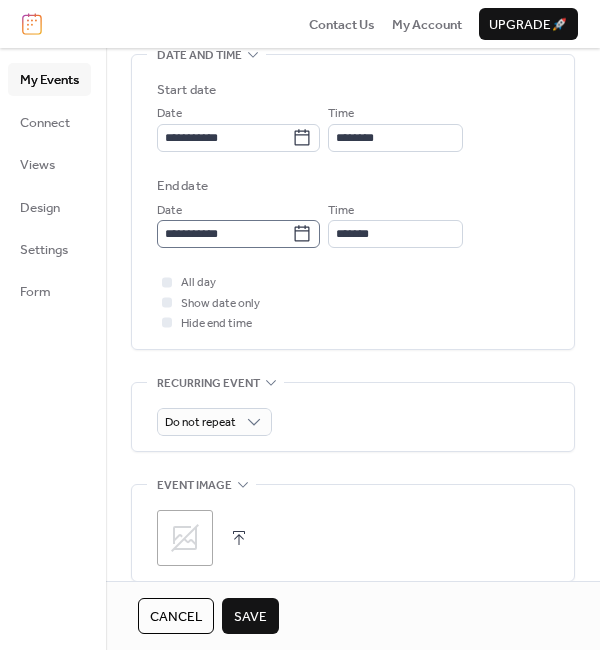 scroll, scrollTop: 628, scrollLeft: 0, axis: vertical 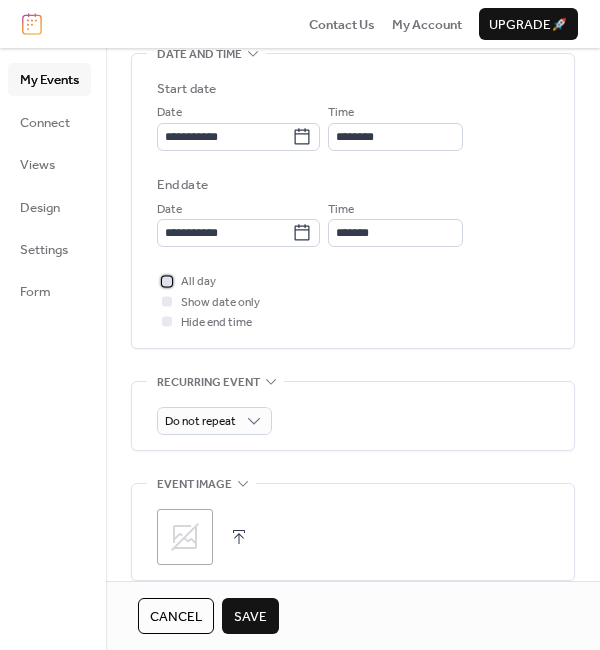 click at bounding box center [167, 281] 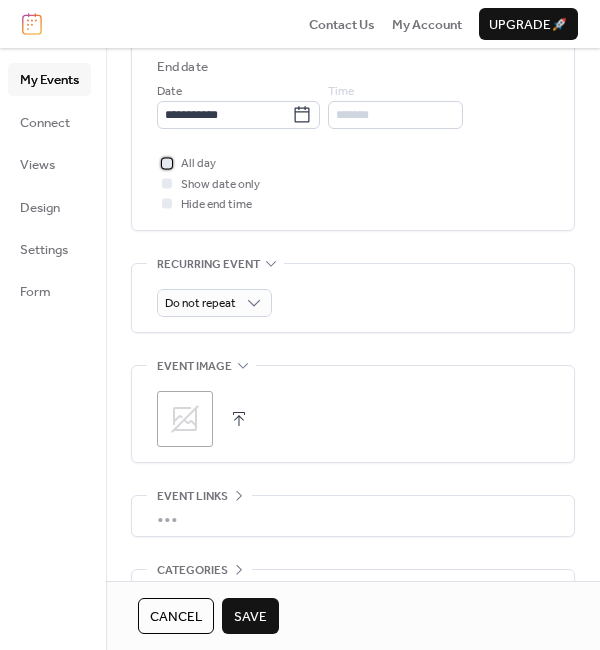 scroll, scrollTop: 749, scrollLeft: 0, axis: vertical 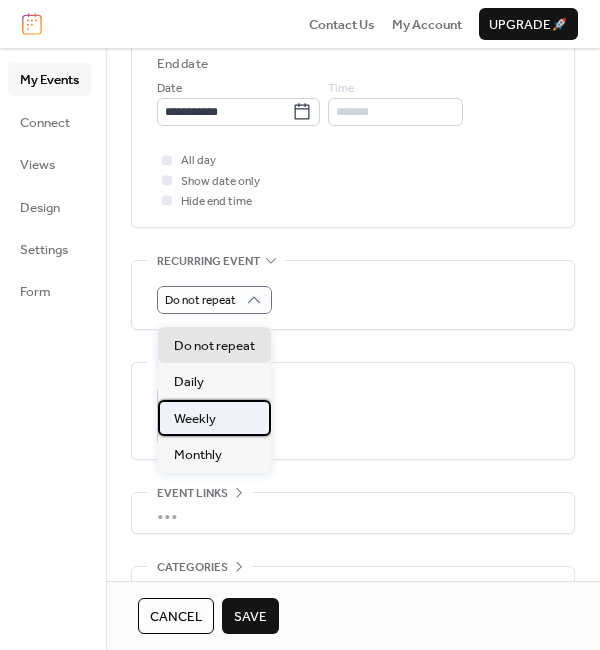 click on "Weekly" at bounding box center (195, 419) 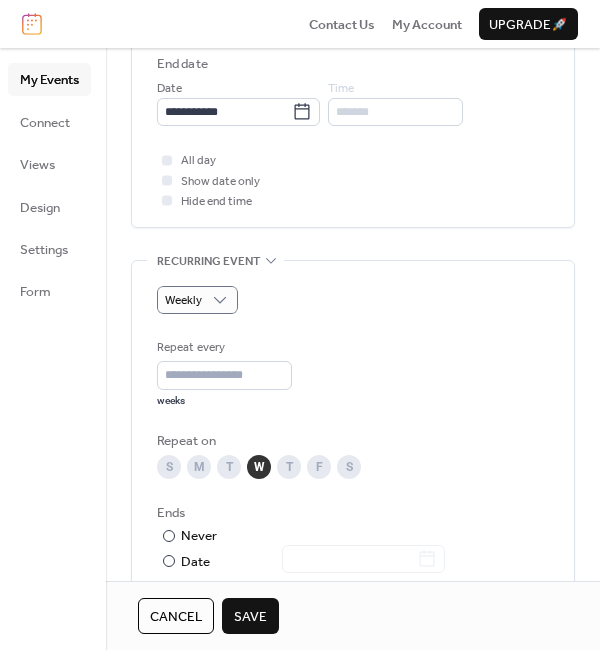 scroll, scrollTop: 748, scrollLeft: 0, axis: vertical 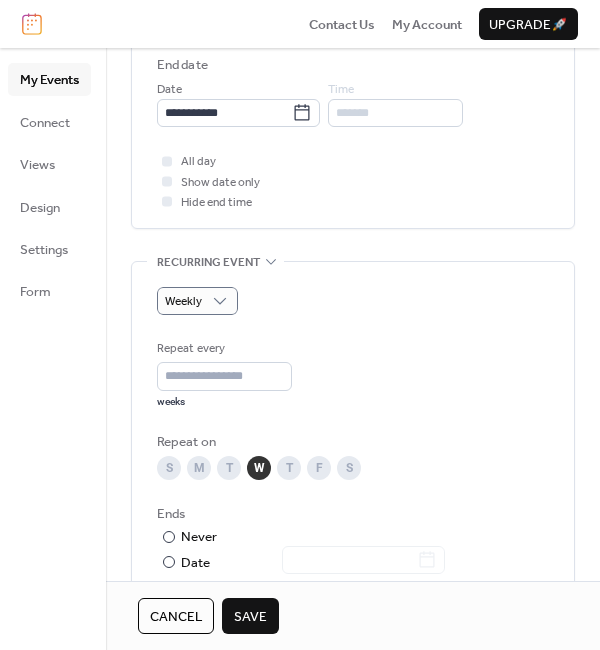 click on "S" at bounding box center [169, 468] 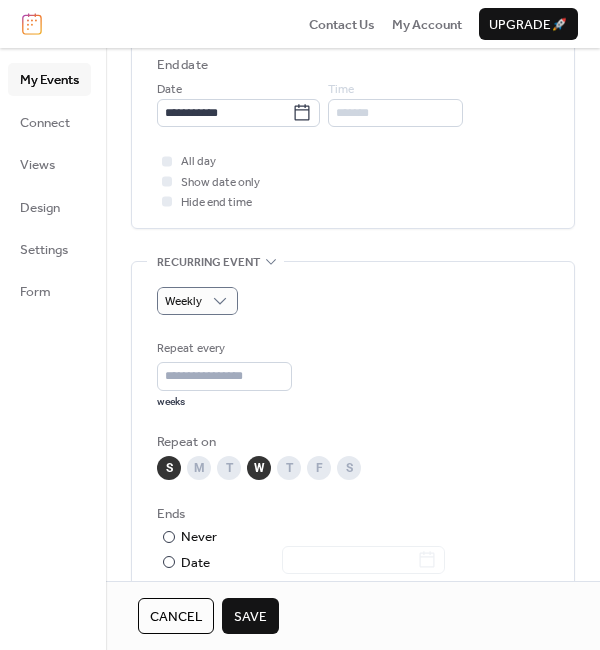 click on "W" at bounding box center [259, 468] 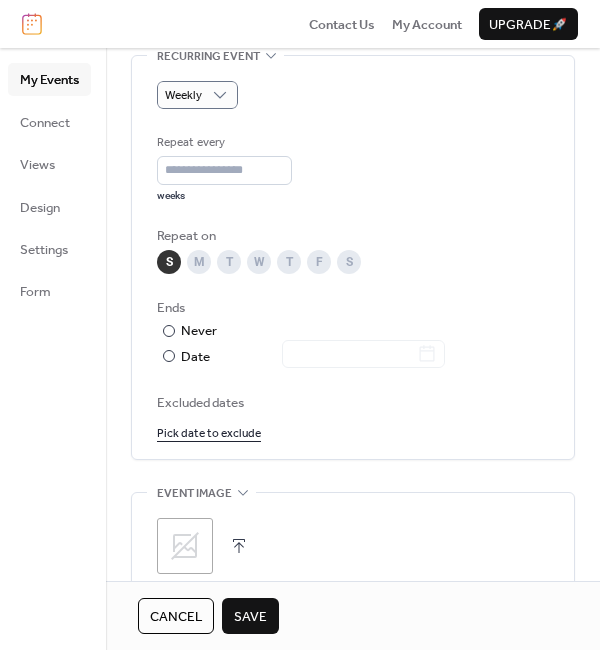 scroll, scrollTop: 954, scrollLeft: 0, axis: vertical 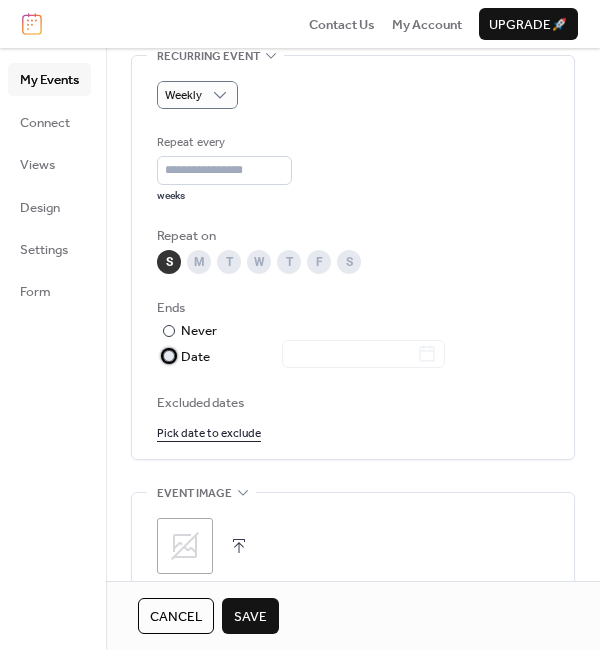 click at bounding box center [169, 356] 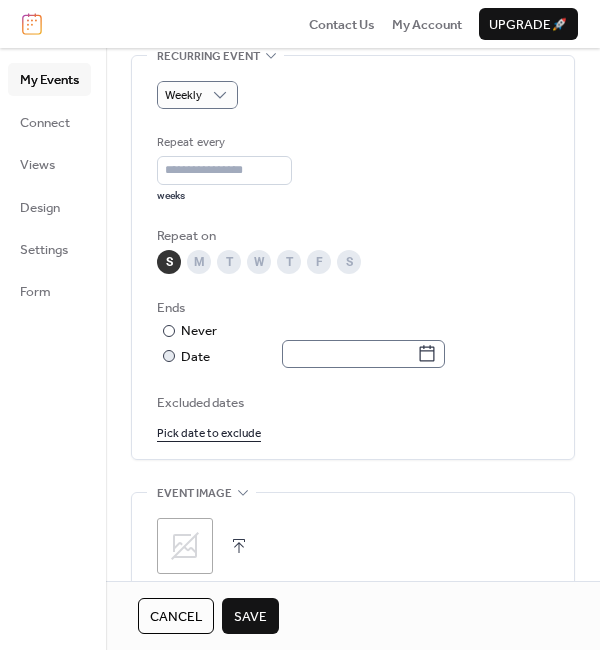 click 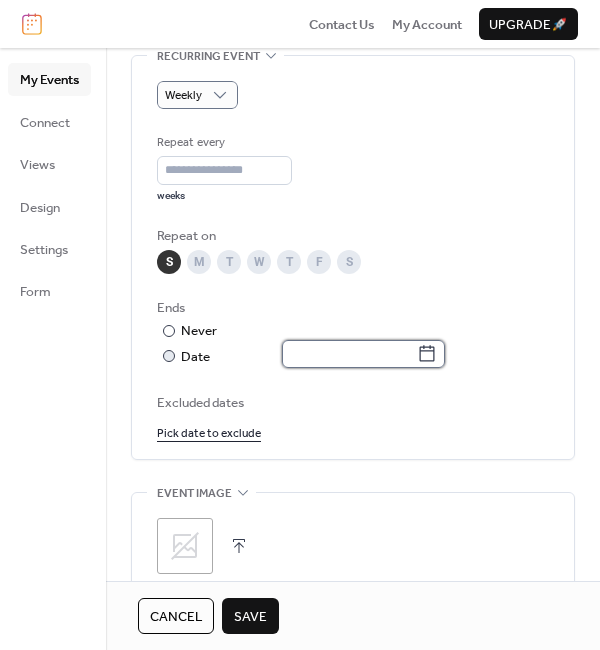 click at bounding box center (349, 354) 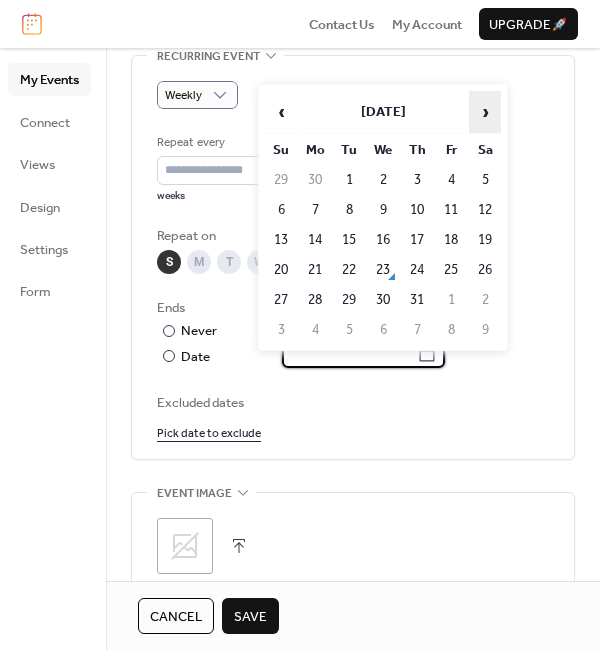 click on "›" at bounding box center [485, 112] 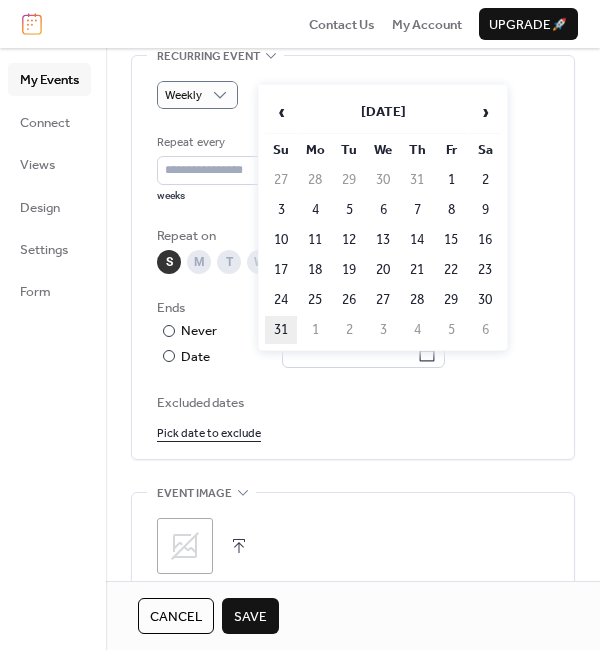 click on "31" at bounding box center (281, 330) 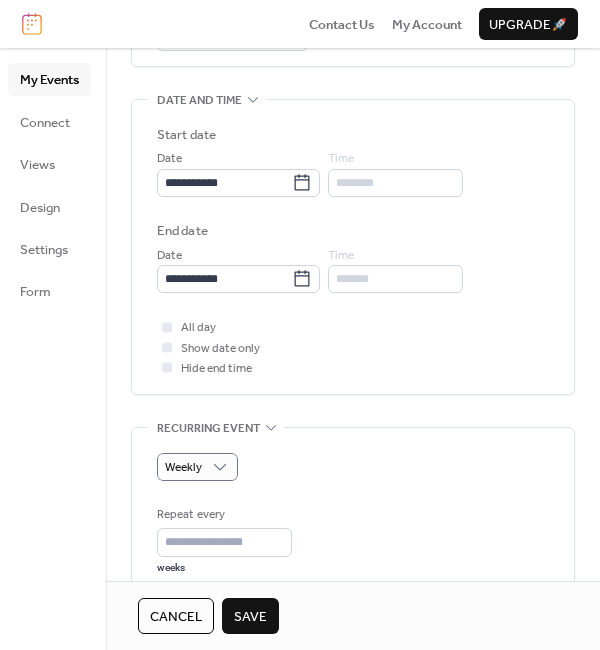scroll, scrollTop: 581, scrollLeft: 0, axis: vertical 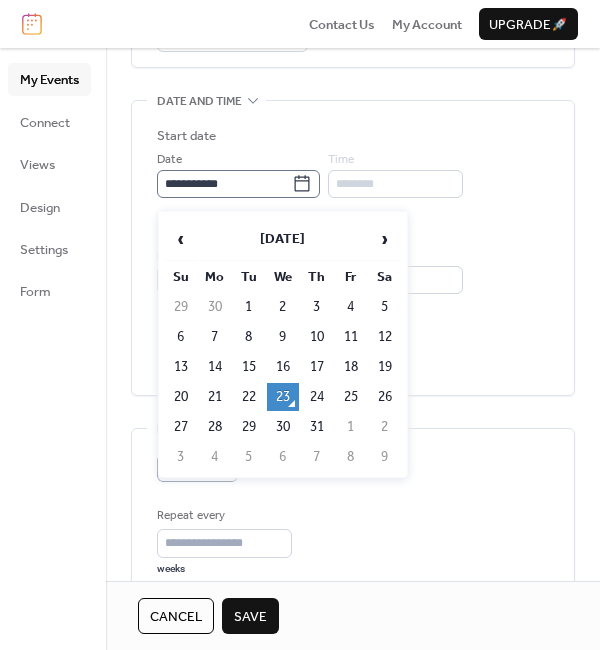 click 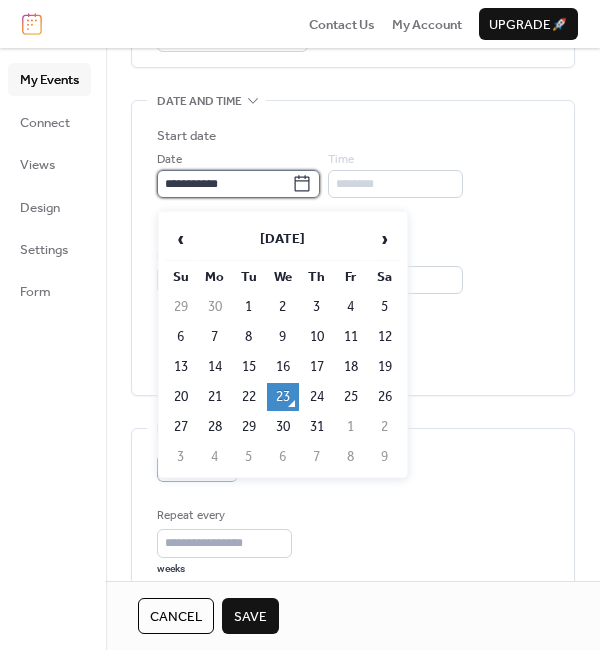 click on "**********" at bounding box center [224, 184] 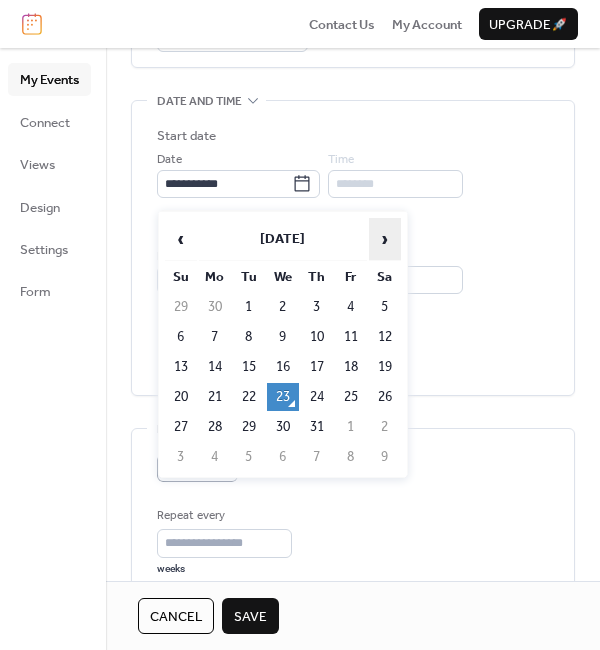 click on "›" at bounding box center [385, 239] 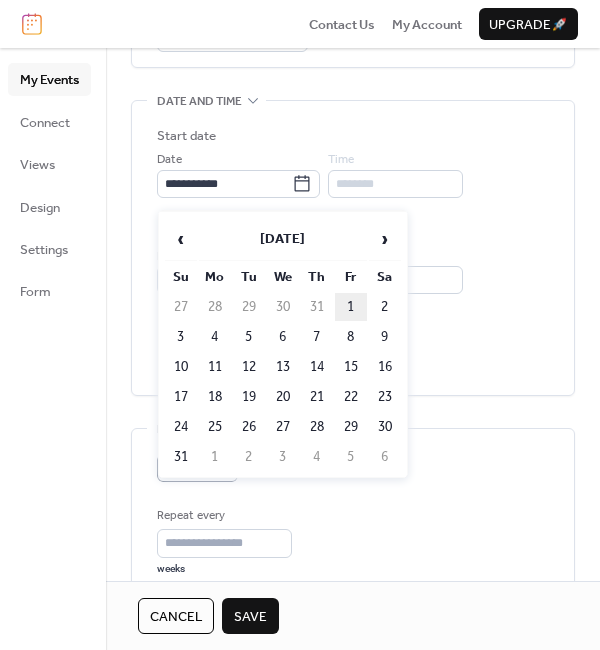 click on "1" at bounding box center (351, 307) 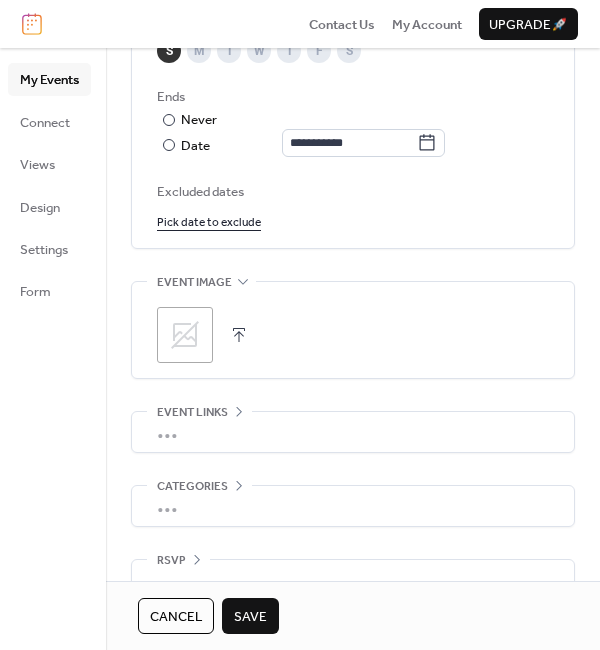 scroll, scrollTop: 1215, scrollLeft: 0, axis: vertical 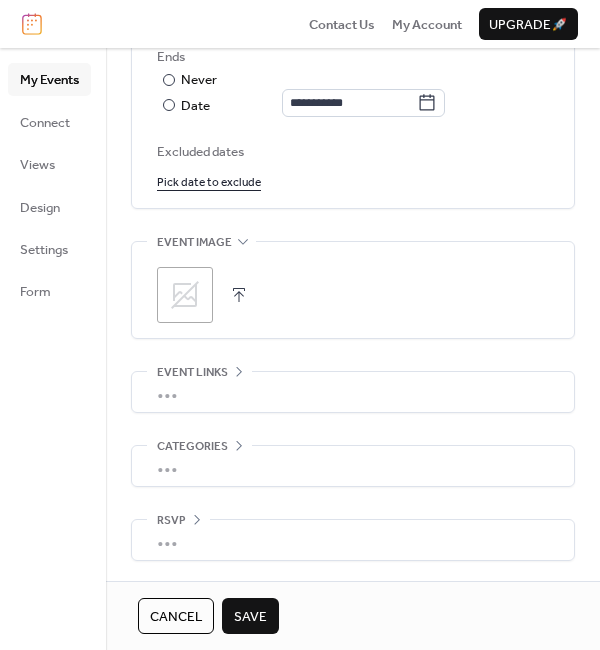 click on "Save" at bounding box center (250, 617) 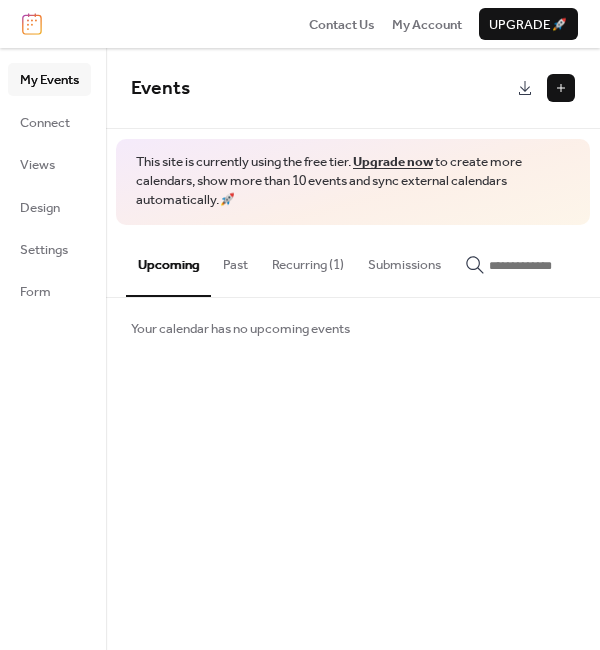 click on "Recurring (1)" at bounding box center [308, 260] 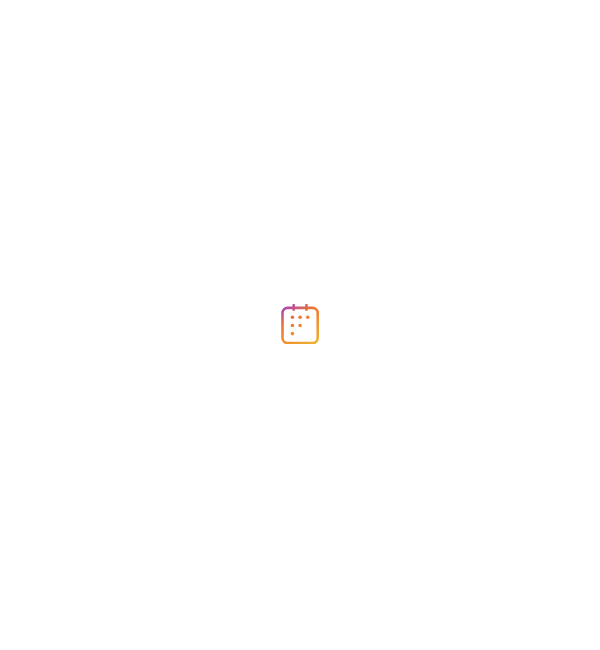 scroll, scrollTop: 0, scrollLeft: 0, axis: both 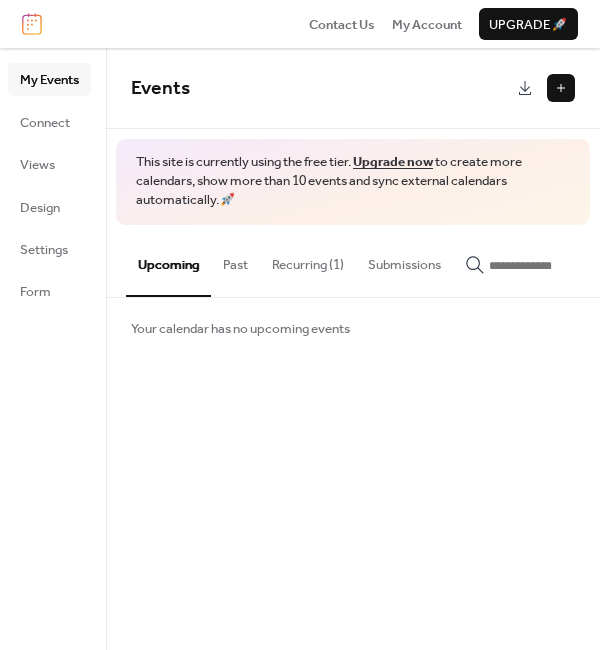 click at bounding box center (561, 88) 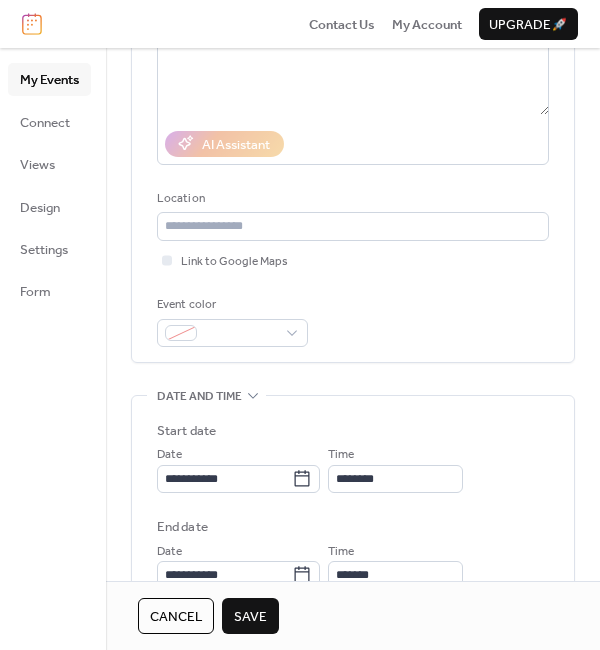 scroll, scrollTop: 288, scrollLeft: 0, axis: vertical 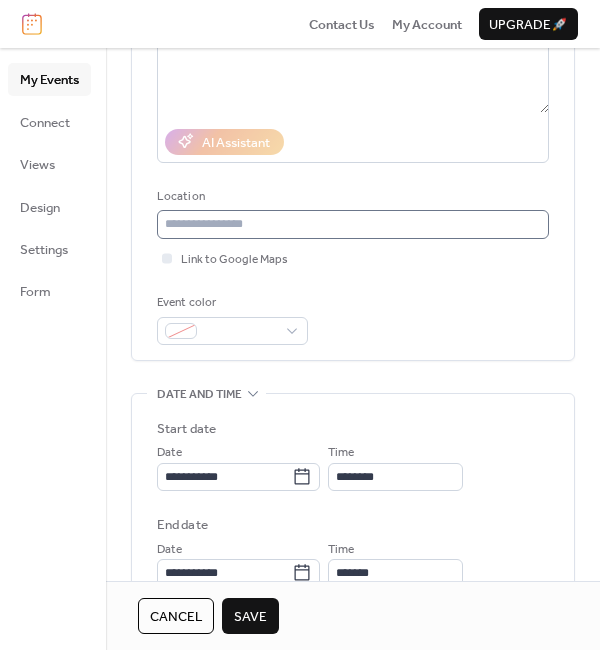 type on "*****" 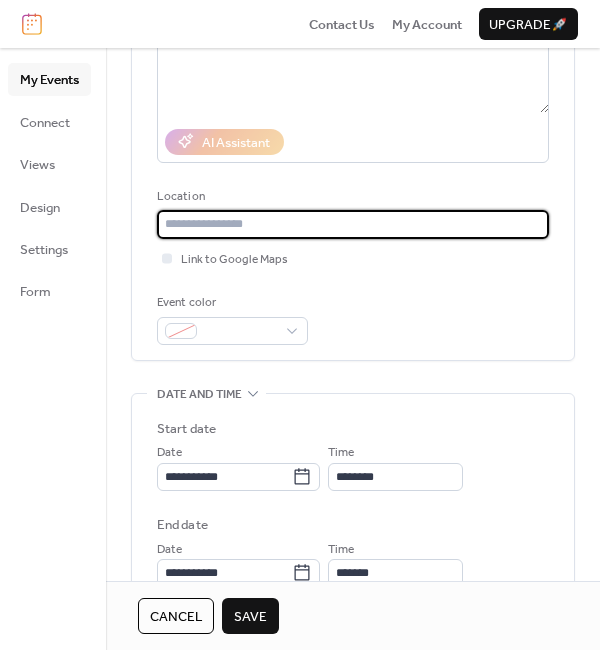 click at bounding box center (353, 224) 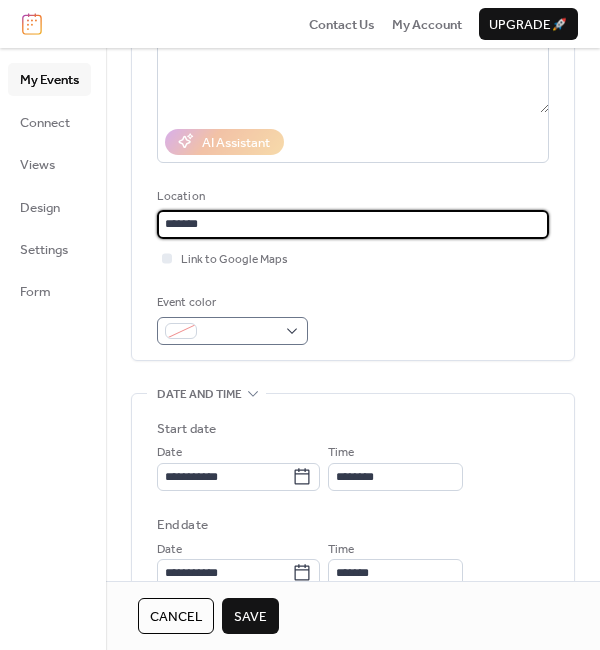 type on "*******" 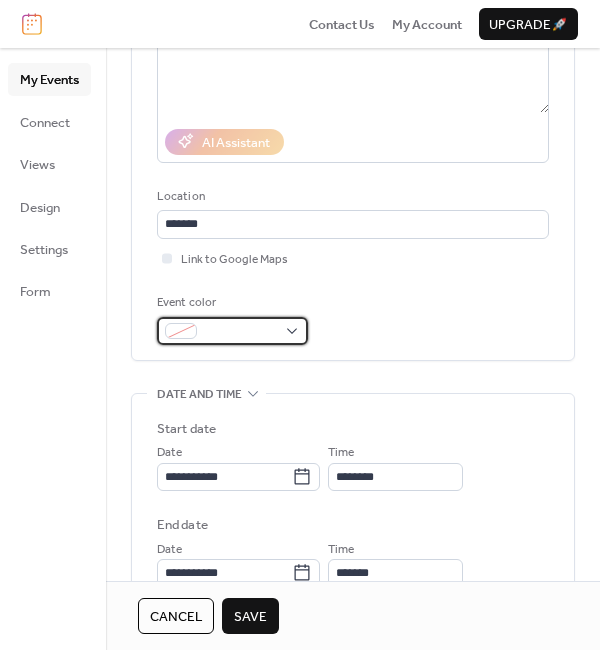 click at bounding box center (181, 331) 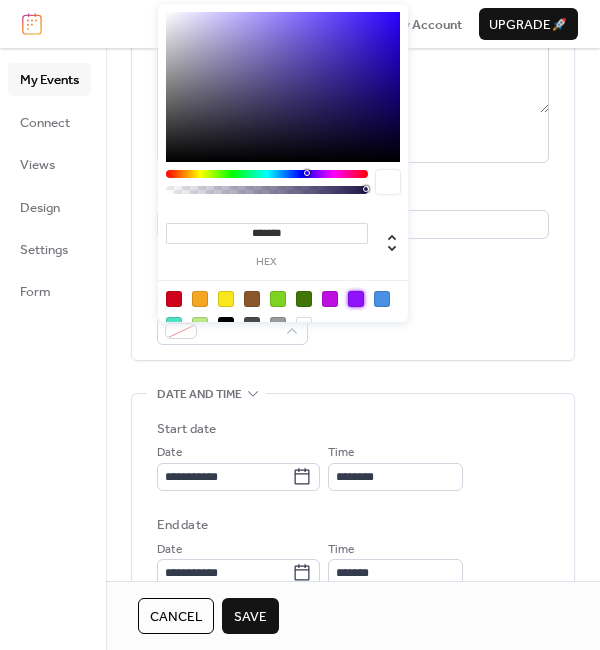 click at bounding box center (356, 299) 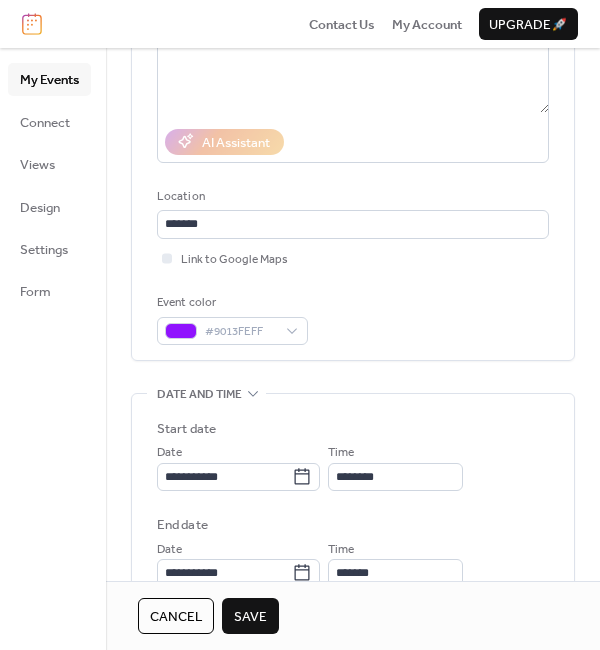 click on "**********" at bounding box center [353, 541] 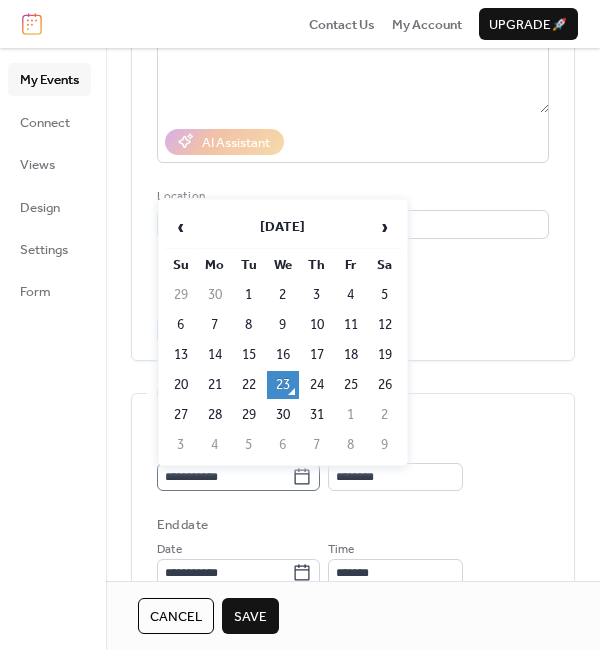 click 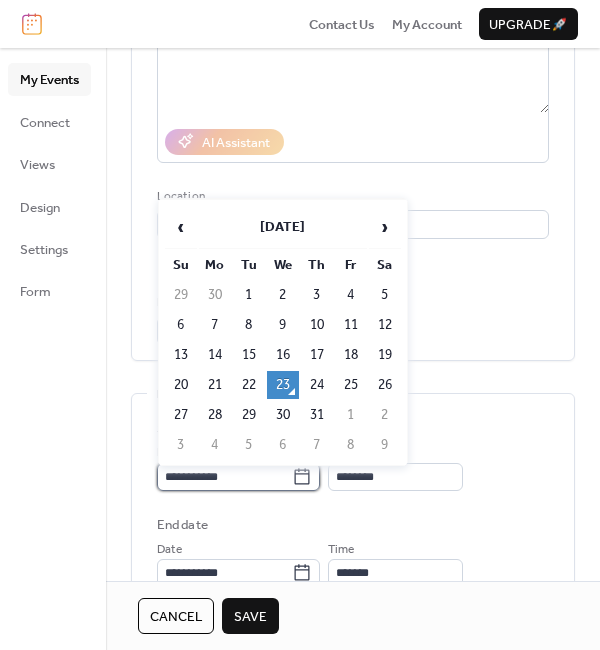 click on "**********" at bounding box center [224, 477] 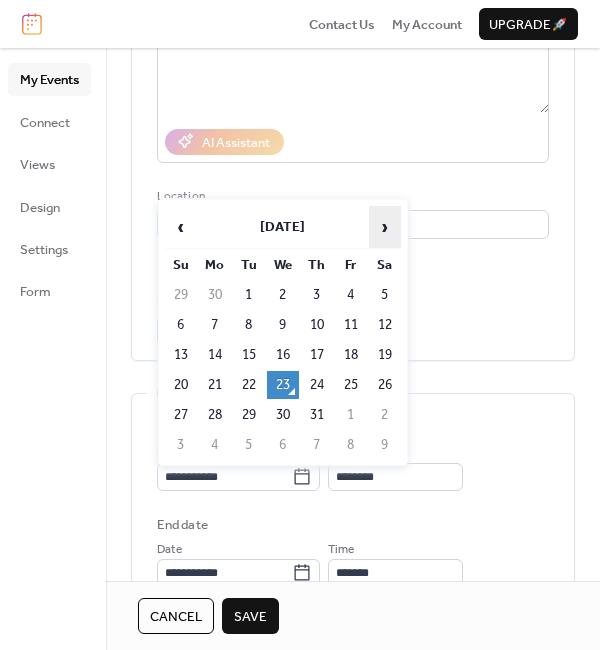 click on "›" at bounding box center [385, 227] 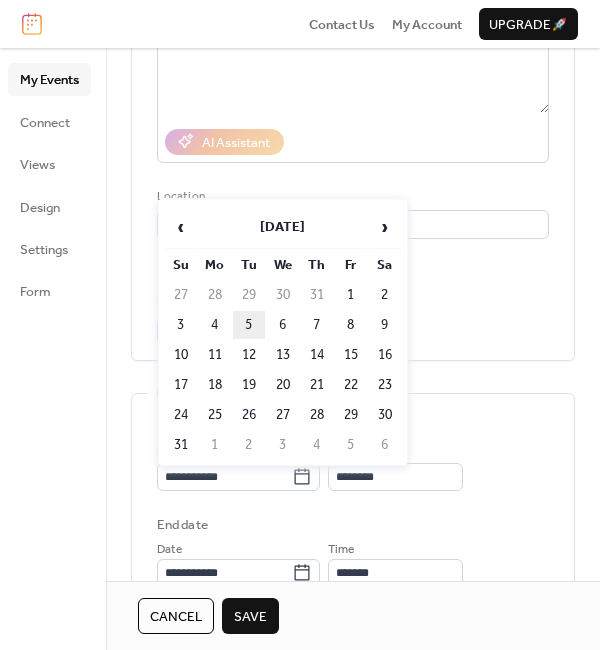 click on "5" at bounding box center [249, 325] 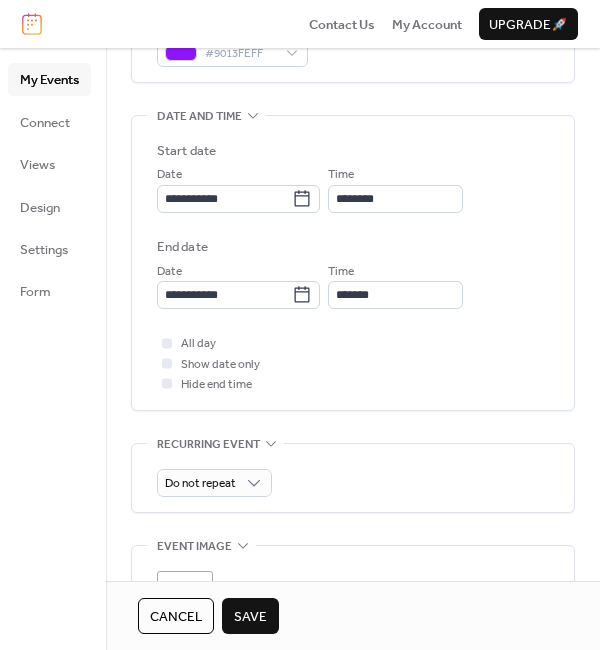 scroll, scrollTop: 579, scrollLeft: 0, axis: vertical 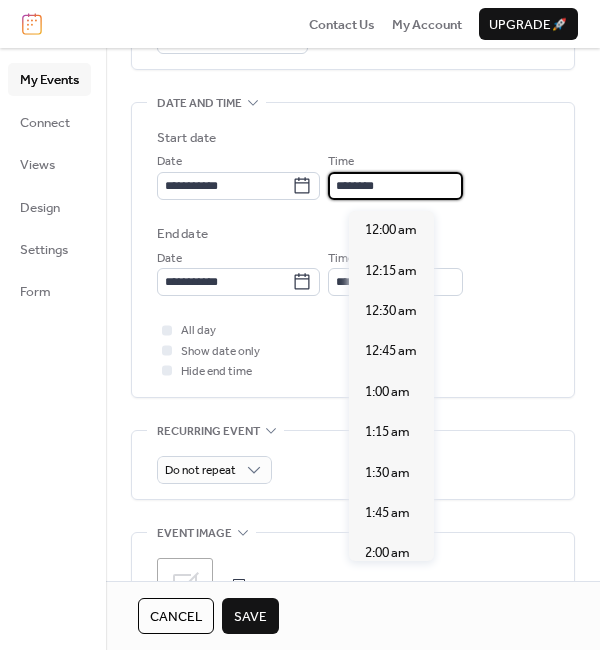 click on "********" at bounding box center (395, 186) 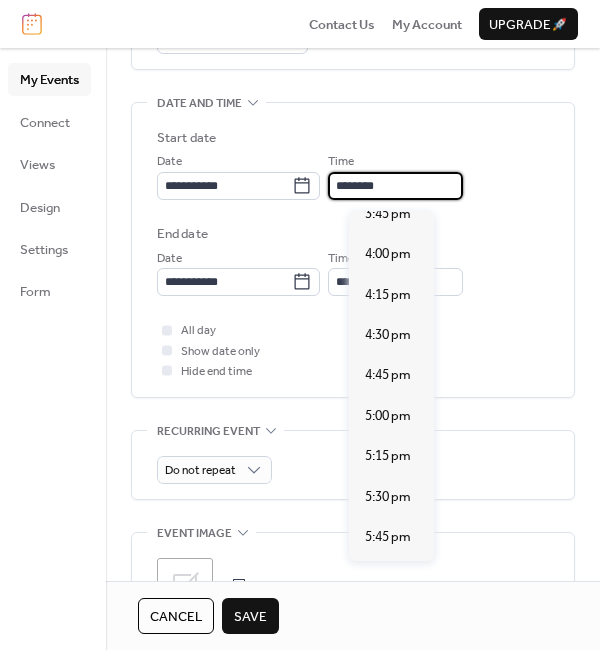 scroll, scrollTop: 2563, scrollLeft: 0, axis: vertical 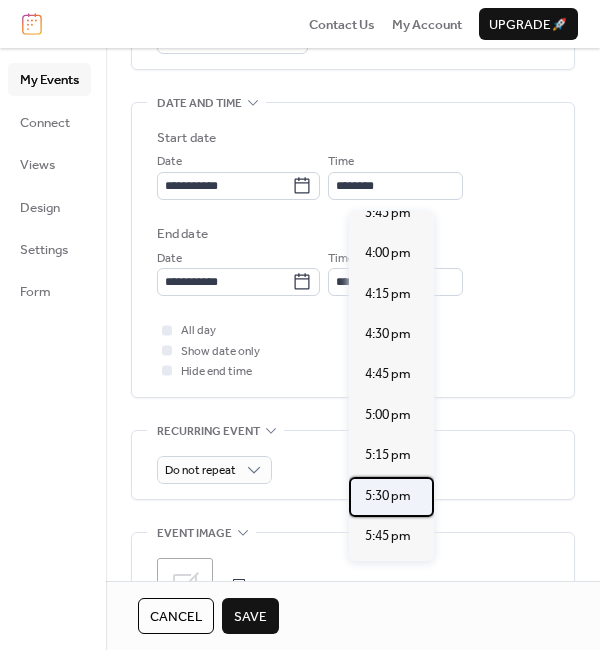 click on "5:30 pm" at bounding box center [388, 496] 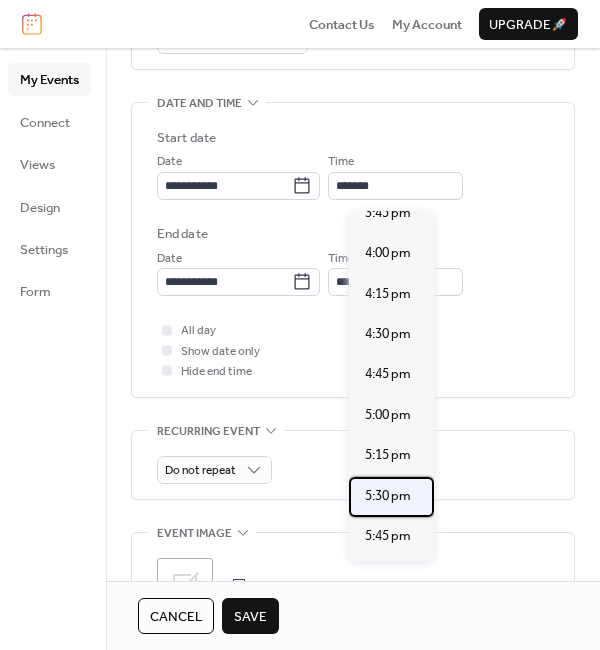 type on "*******" 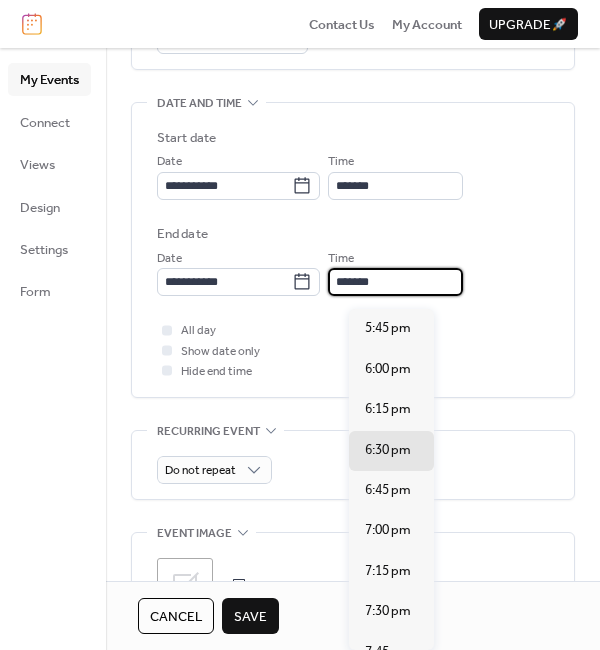 click on "*******" at bounding box center (395, 282) 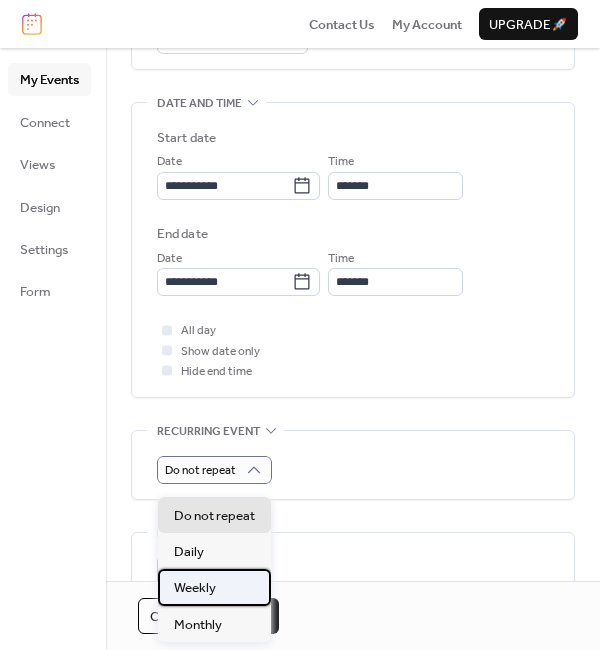 click on "Weekly" at bounding box center (195, 588) 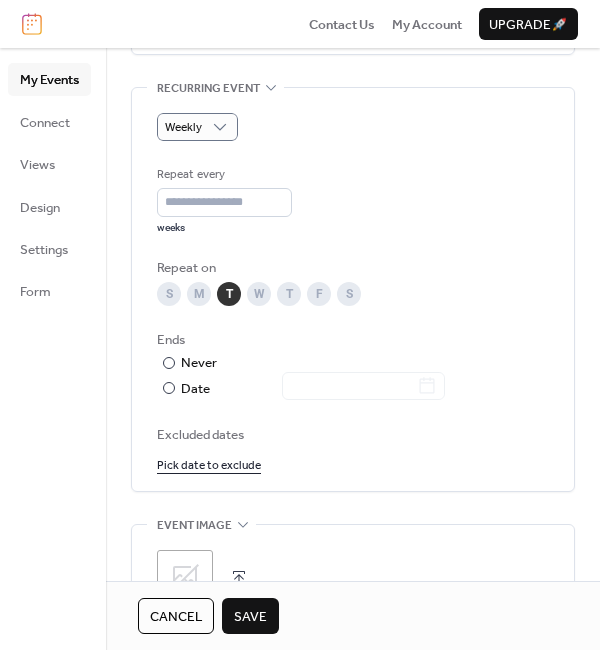 scroll, scrollTop: 928, scrollLeft: 0, axis: vertical 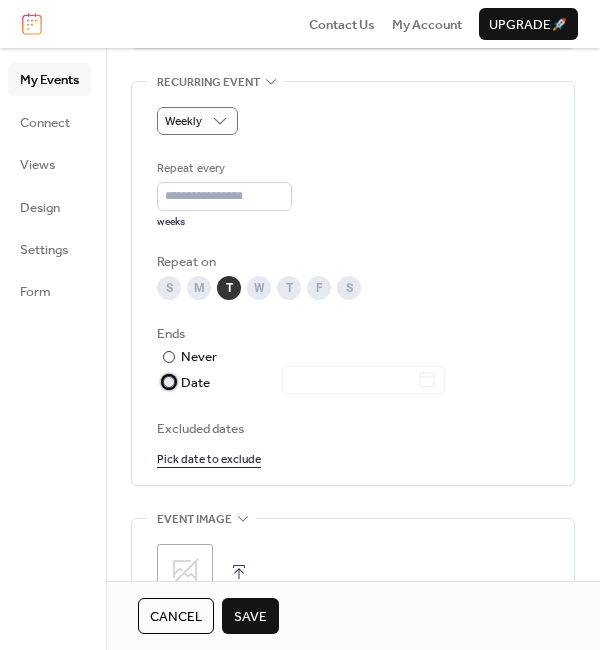 click at bounding box center (169, 382) 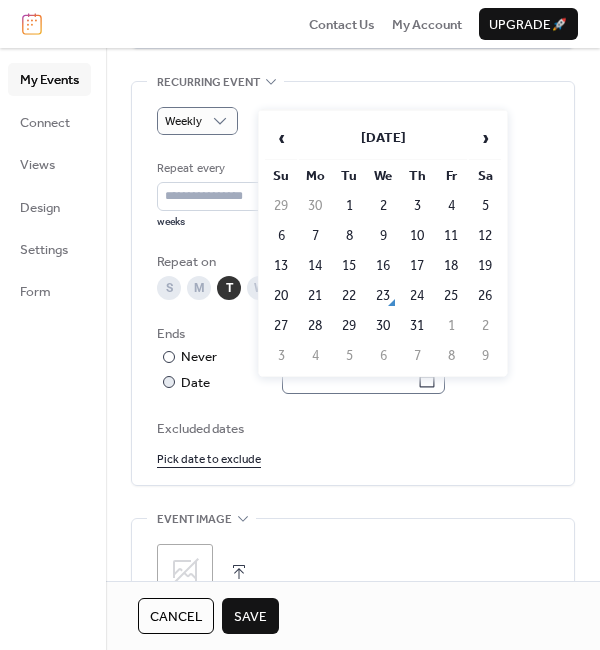click 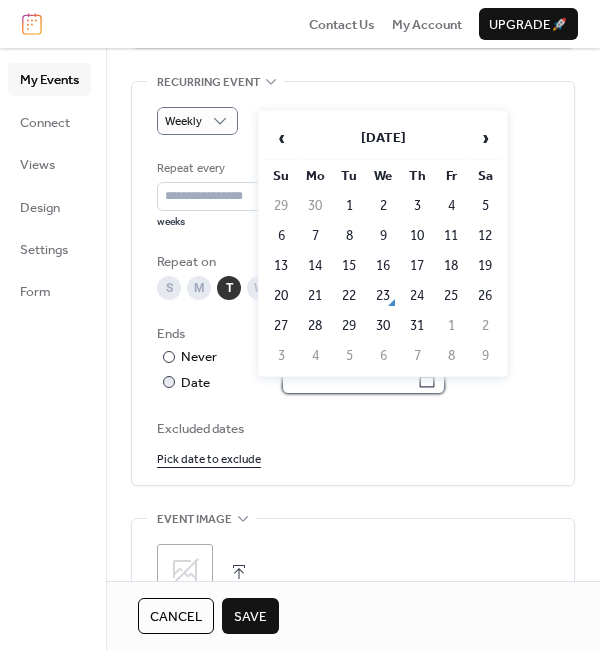 click at bounding box center (349, 380) 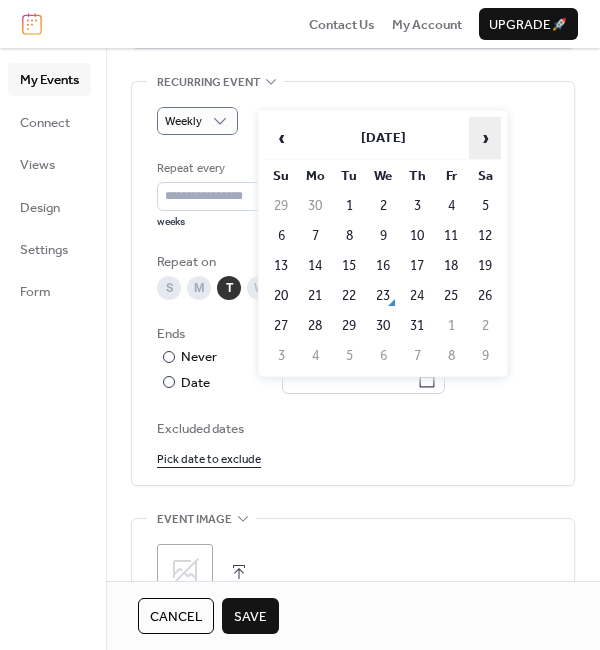 click on "›" at bounding box center [485, 138] 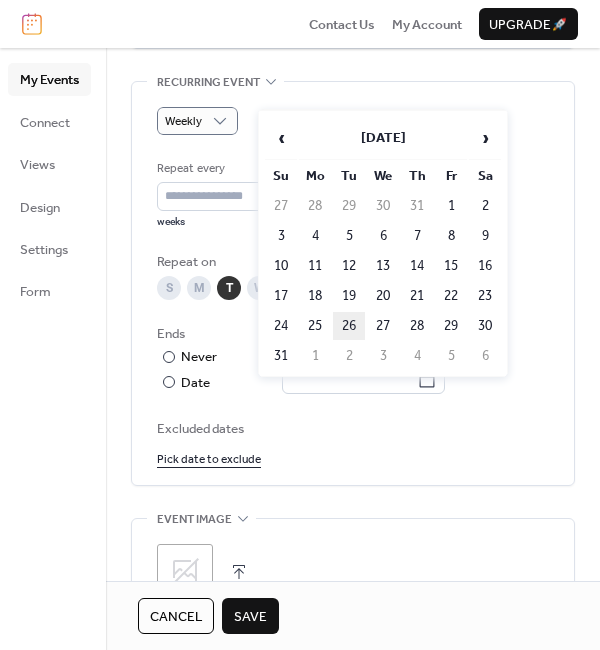 click on "26" at bounding box center [349, 326] 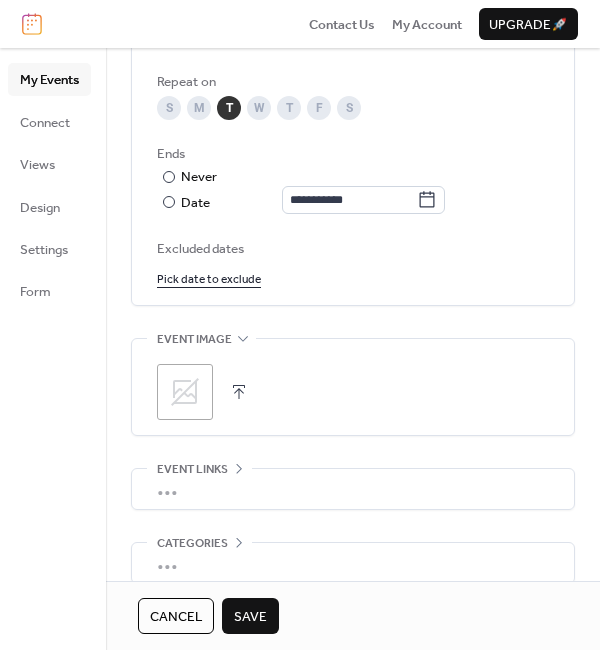 scroll, scrollTop: 1188, scrollLeft: 0, axis: vertical 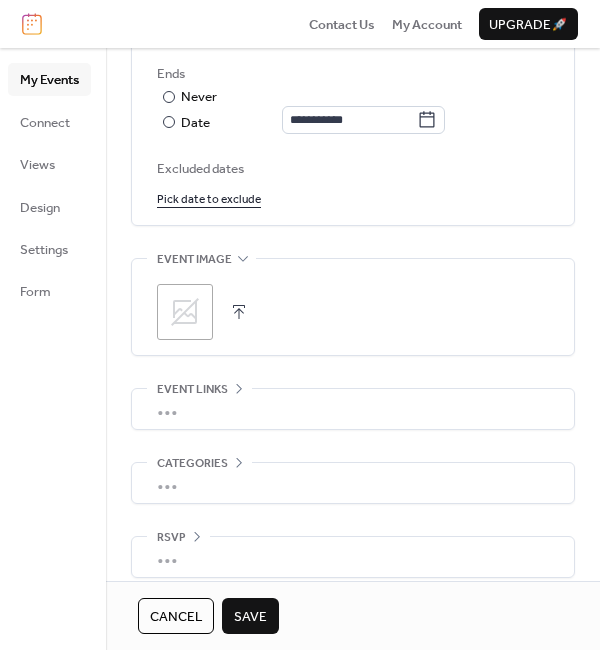 click on "Save" at bounding box center [250, 617] 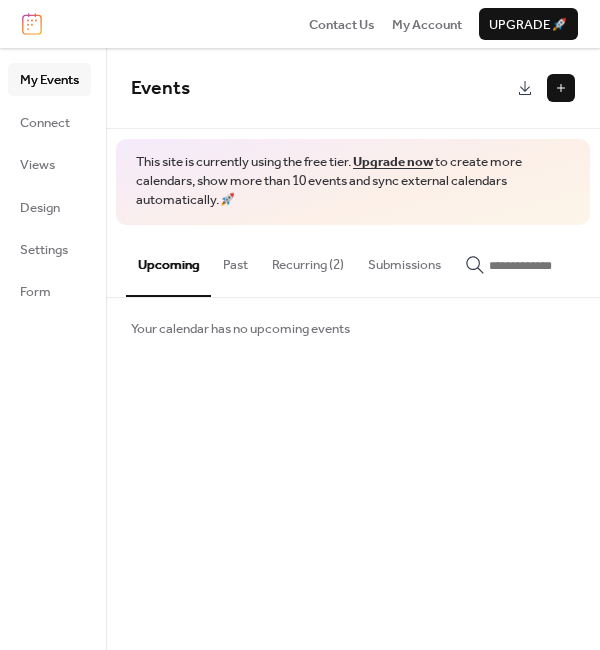 click at bounding box center [561, 88] 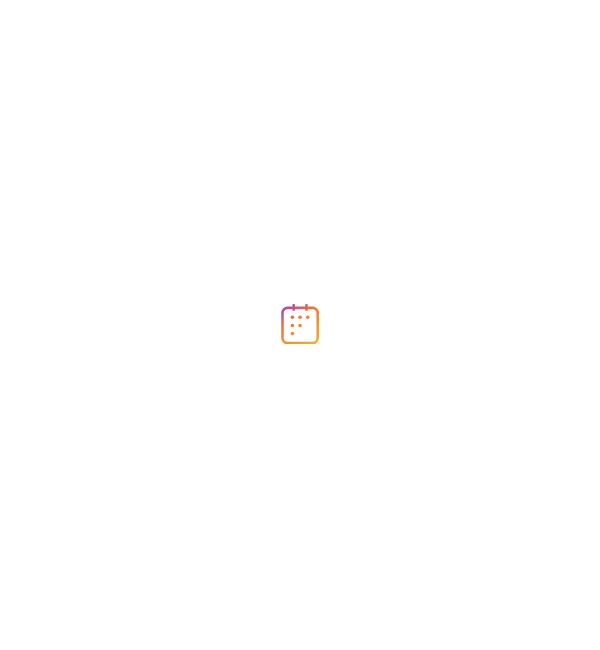 scroll, scrollTop: 0, scrollLeft: 0, axis: both 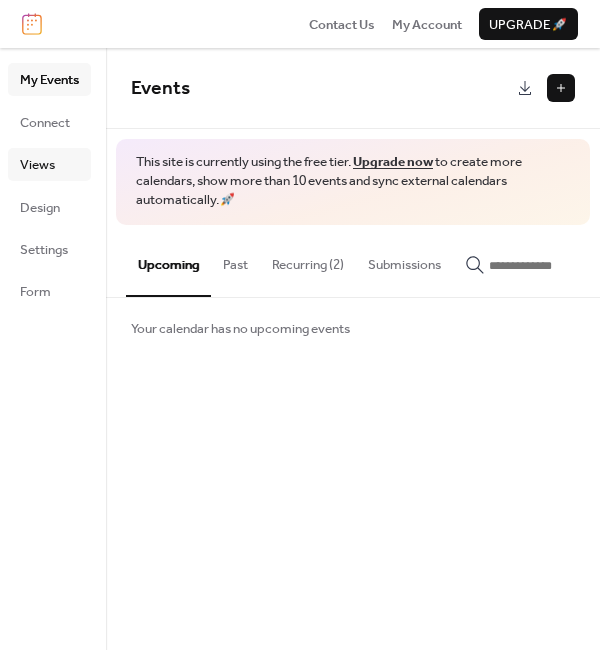 click on "Views" at bounding box center (49, 164) 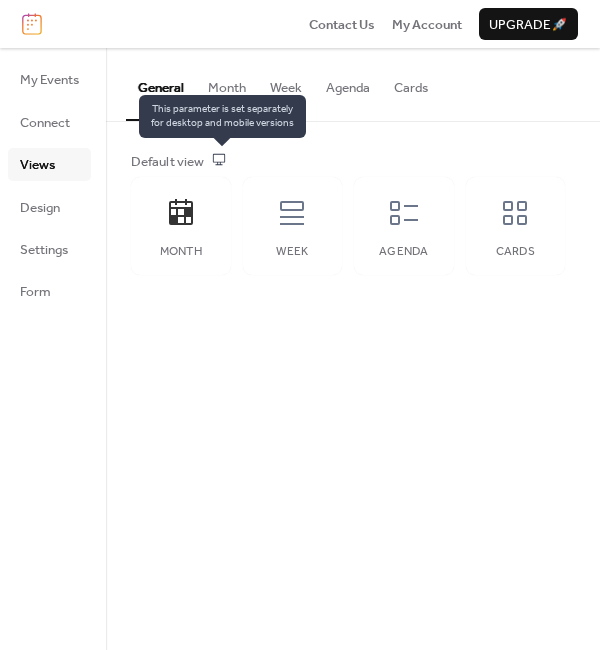 click 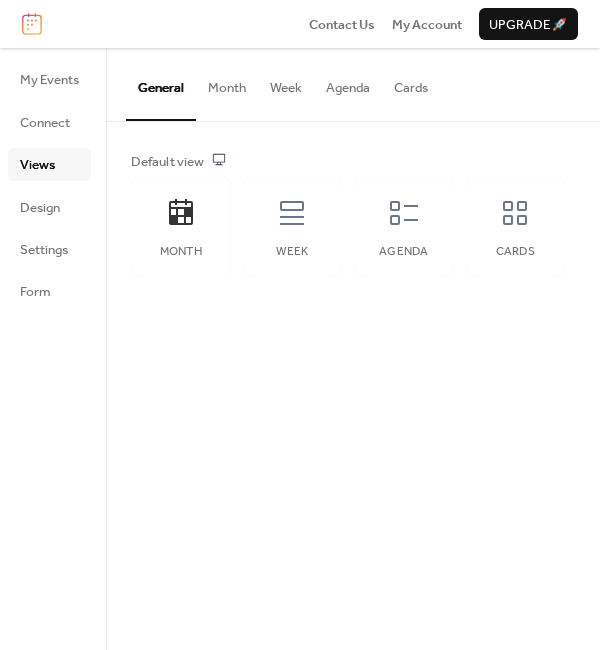 click on "Default view" at bounding box center (351, 162) 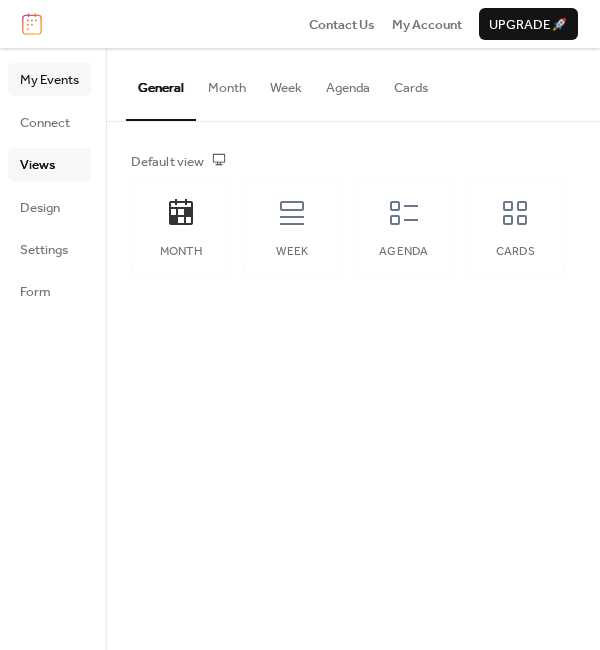 click on "My Events" at bounding box center [49, 80] 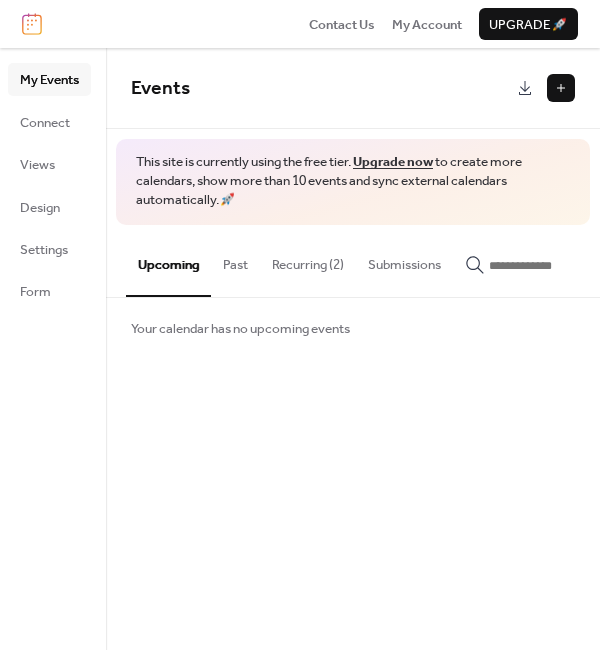 click at bounding box center [561, 88] 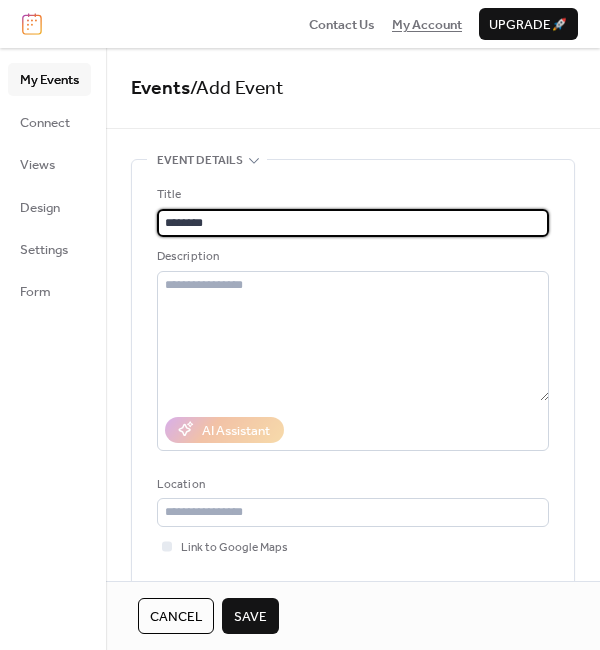 type on "********" 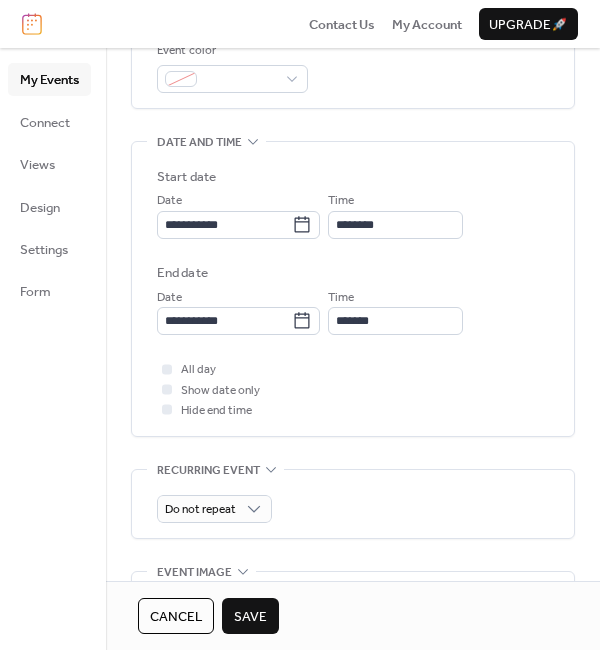 scroll, scrollTop: 541, scrollLeft: 0, axis: vertical 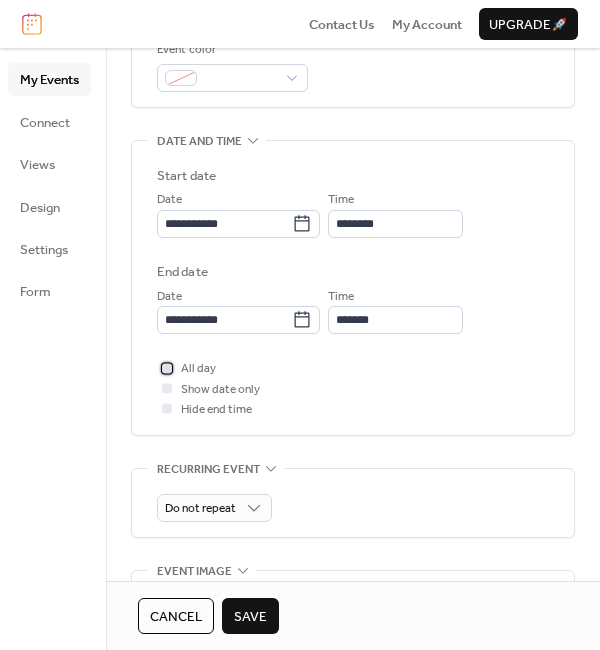 click on "All day" at bounding box center (198, 369) 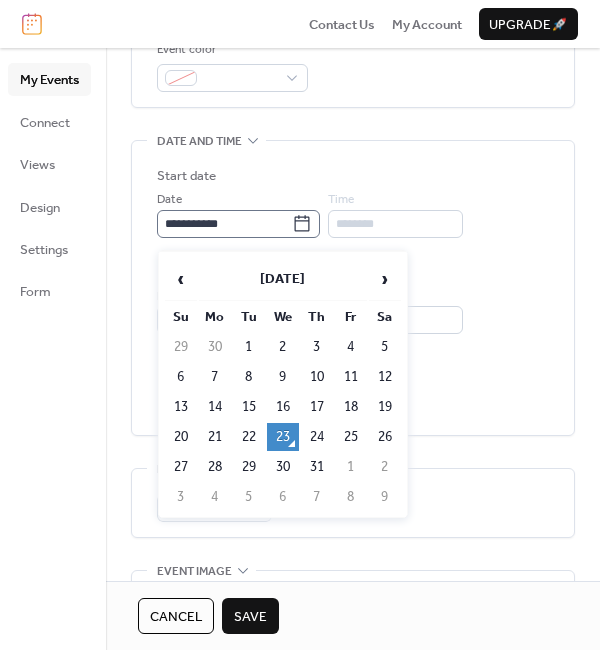 click 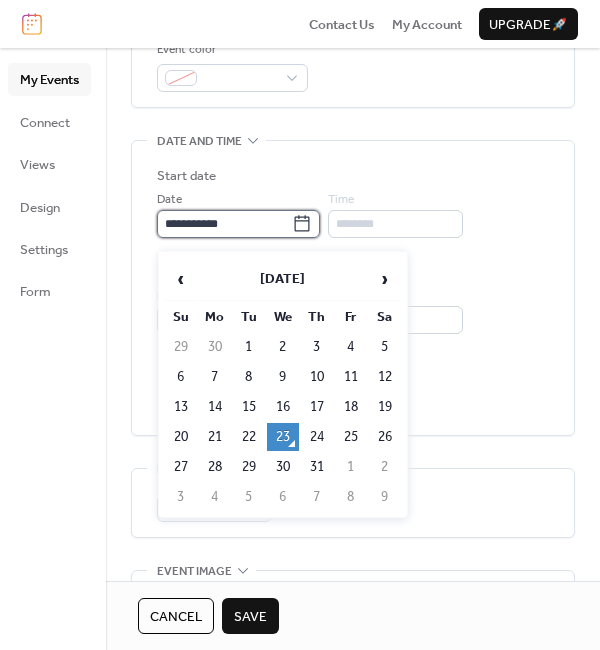 click on "**********" at bounding box center [224, 224] 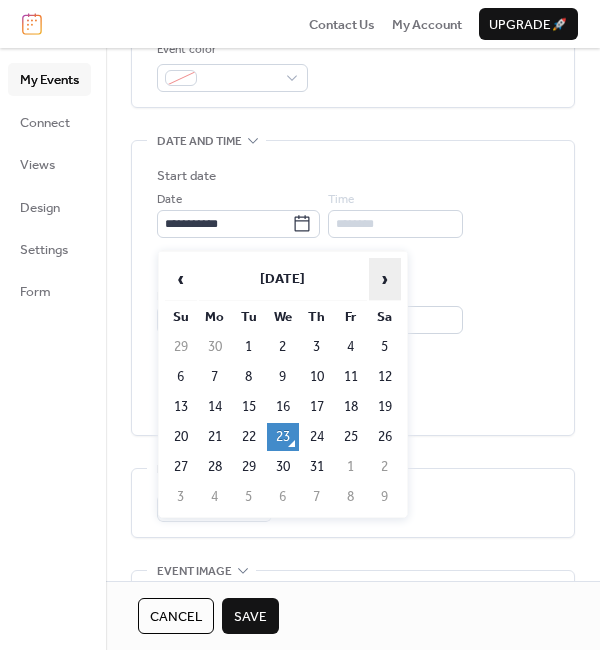 click on "›" at bounding box center (385, 279) 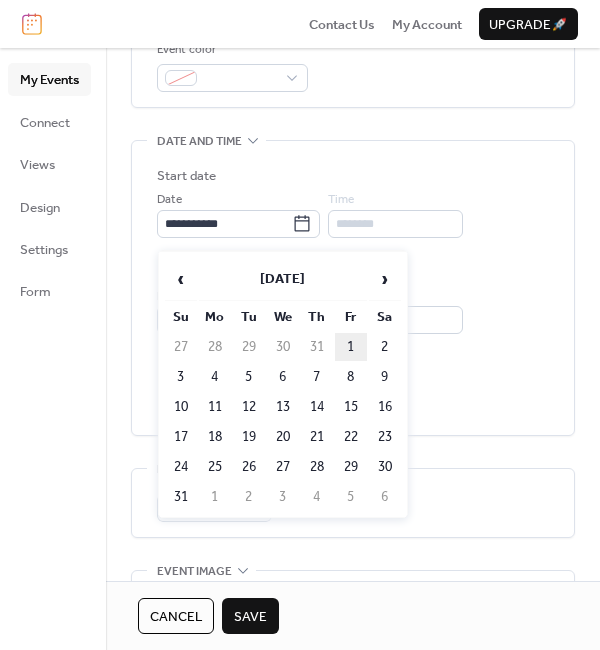 click on "1" at bounding box center [351, 347] 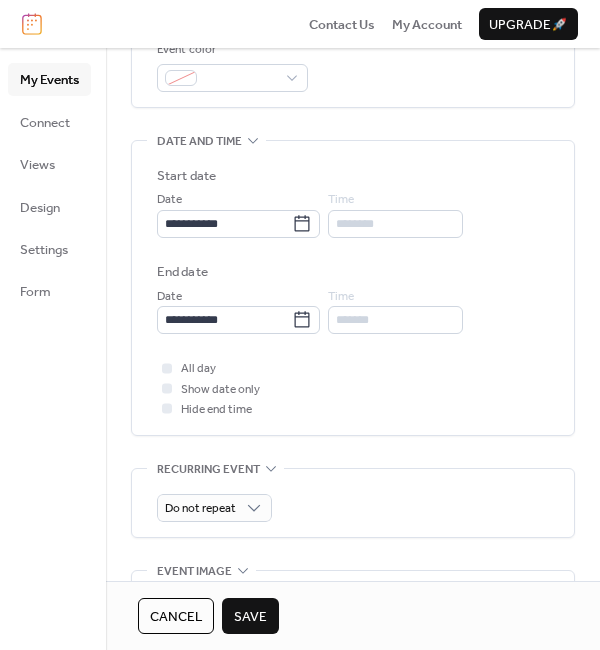 type on "**********" 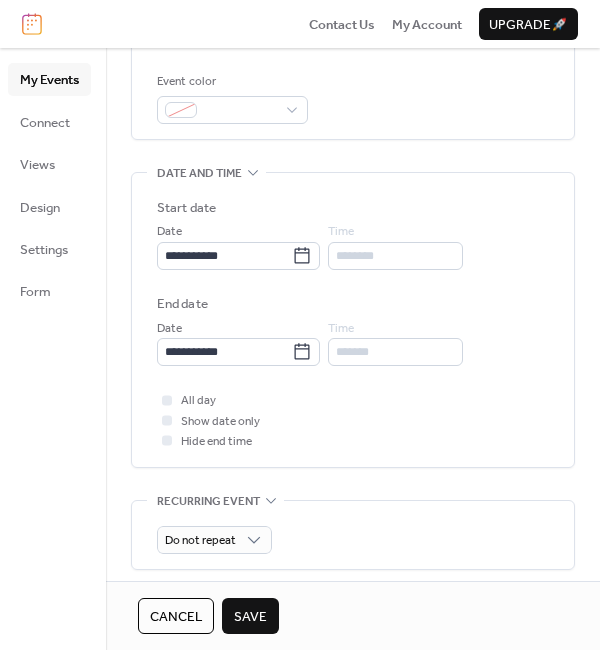 scroll, scrollTop: 506, scrollLeft: 0, axis: vertical 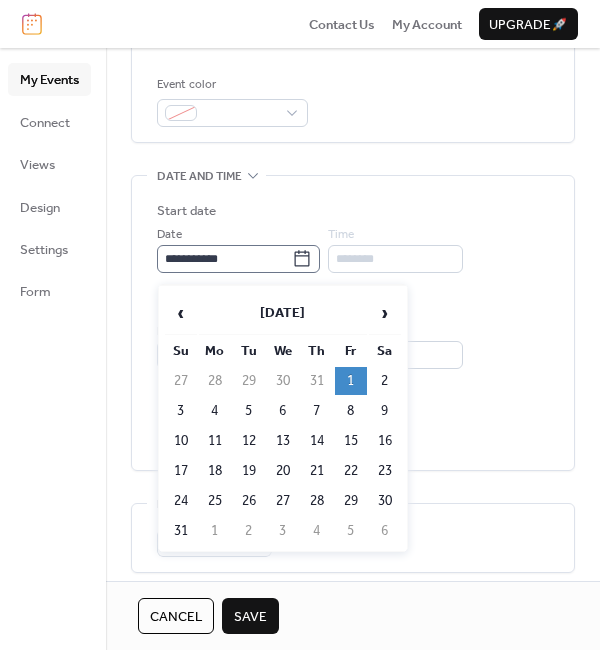 click 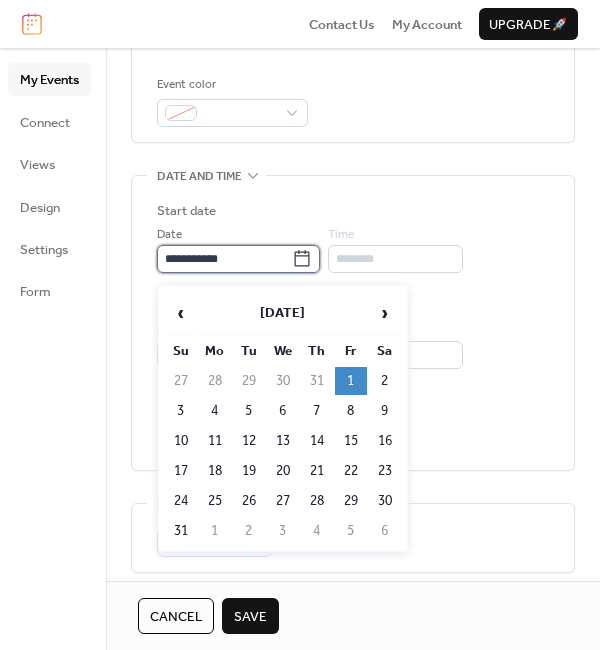 click on "**********" at bounding box center [224, 259] 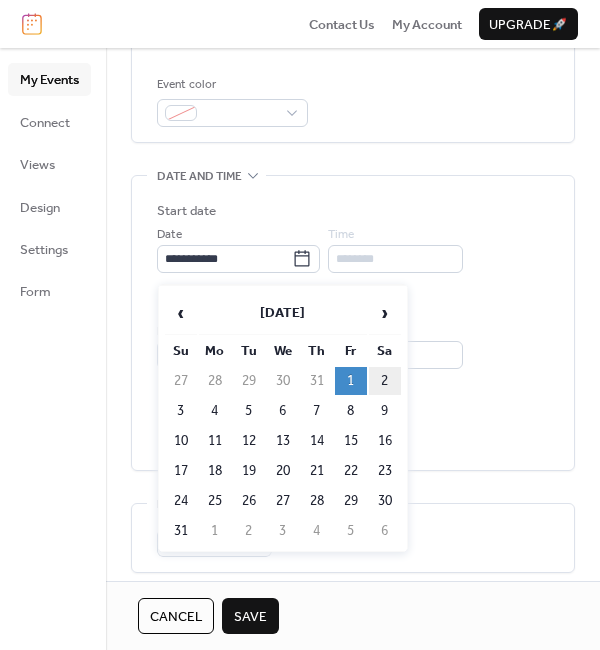 click on "2" at bounding box center [385, 381] 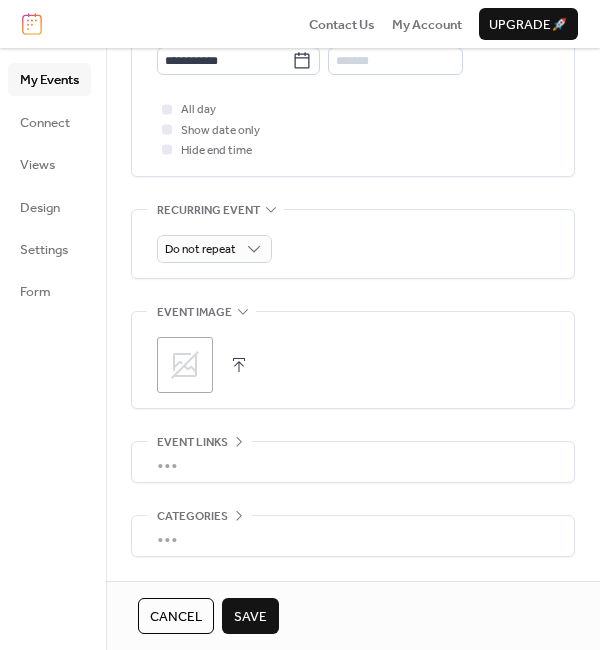 scroll, scrollTop: 801, scrollLeft: 0, axis: vertical 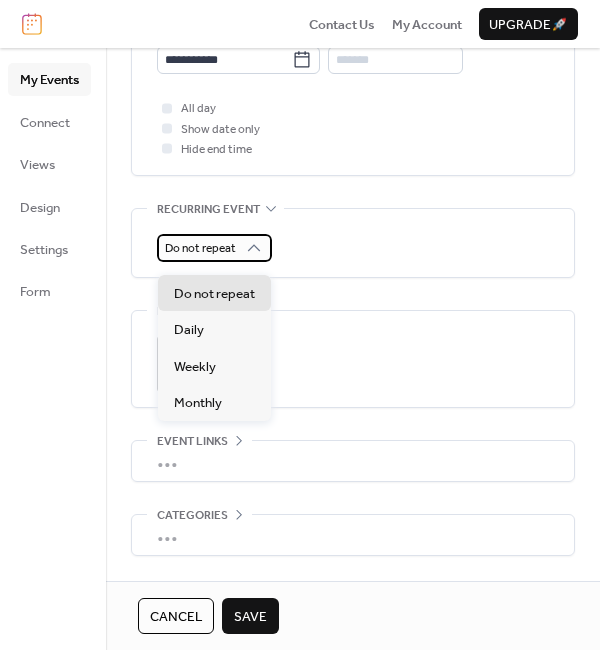 click on "Do not repeat" at bounding box center (200, 248) 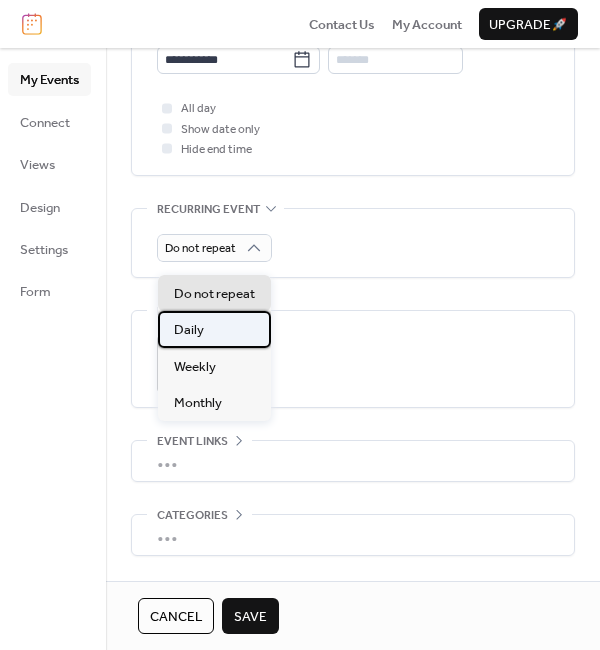 click on "Daily" at bounding box center (189, 330) 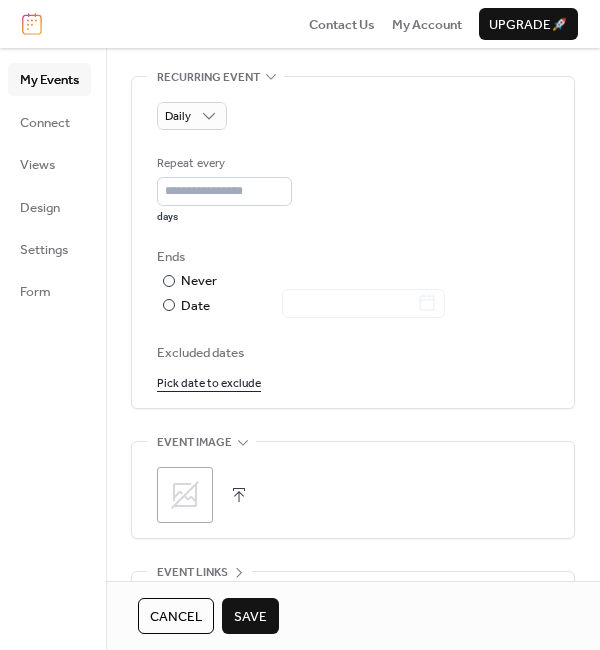 scroll, scrollTop: 935, scrollLeft: 0, axis: vertical 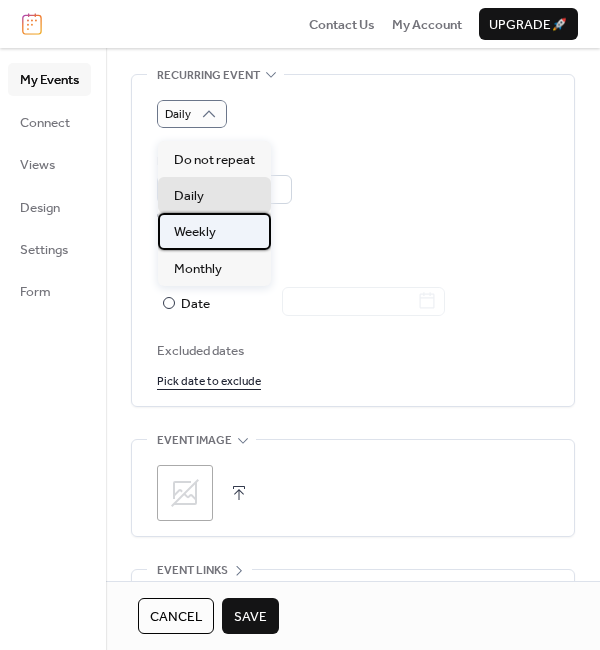 click on "Weekly" at bounding box center (195, 232) 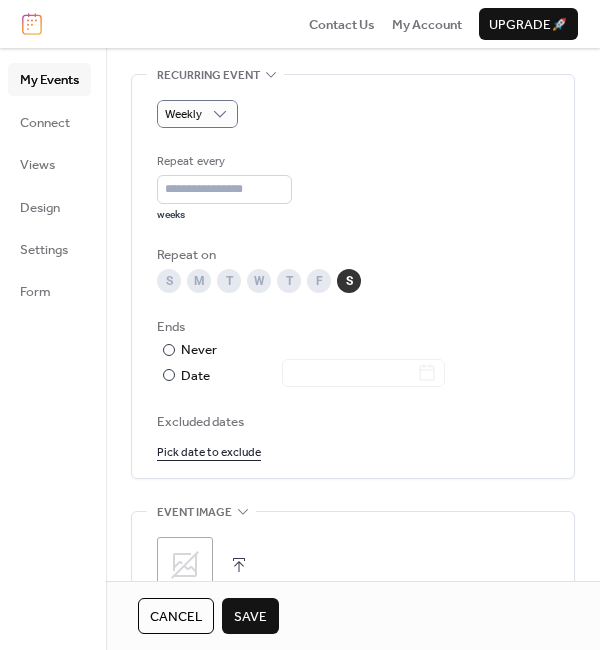 click on "T" at bounding box center [289, 281] 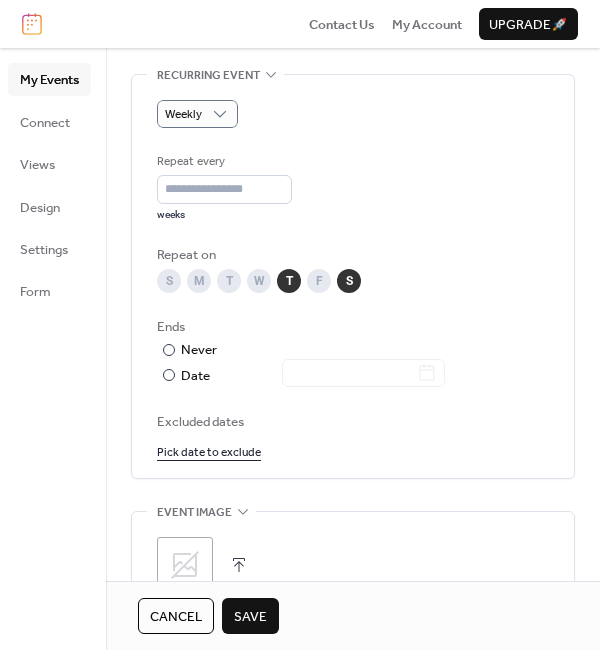 click on "T" at bounding box center [229, 281] 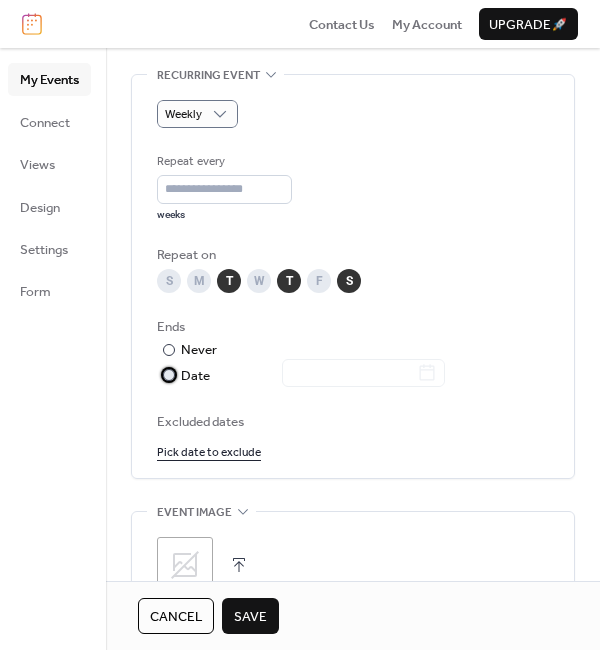 click at bounding box center (169, 375) 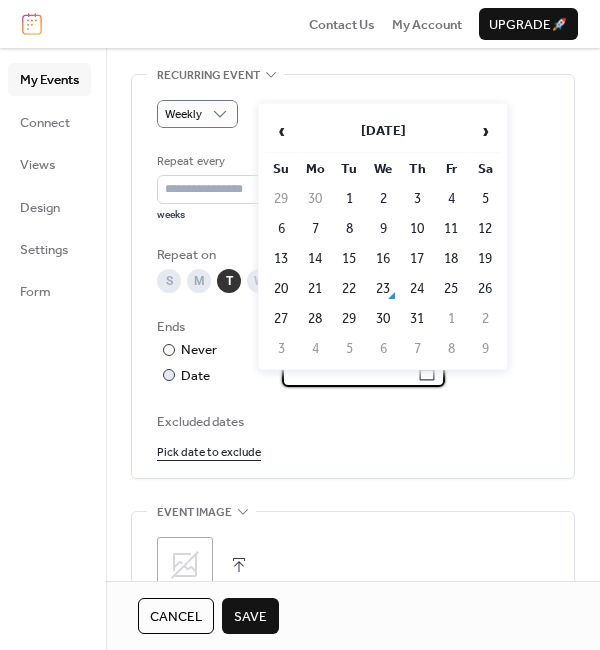 click at bounding box center [349, 373] 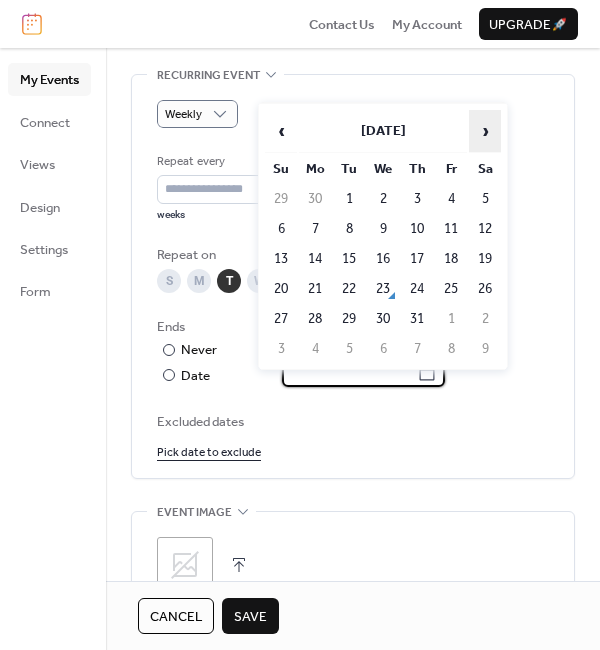 click on "›" at bounding box center (485, 131) 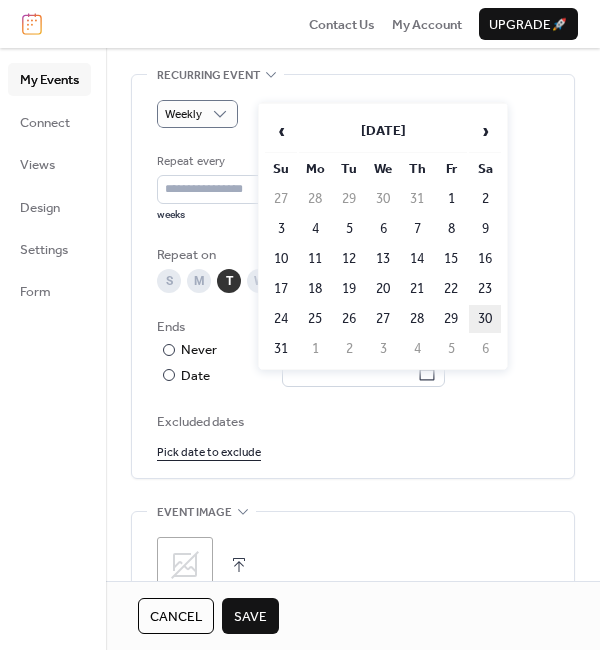 click on "30" at bounding box center (485, 319) 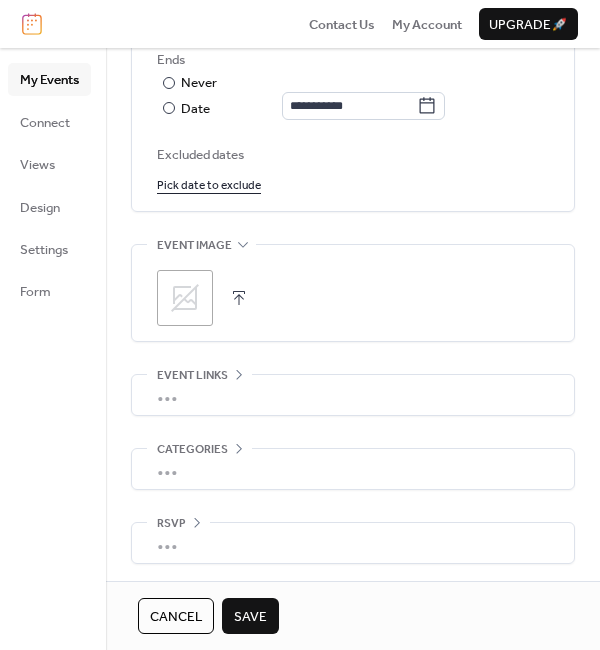 scroll, scrollTop: 1215, scrollLeft: 0, axis: vertical 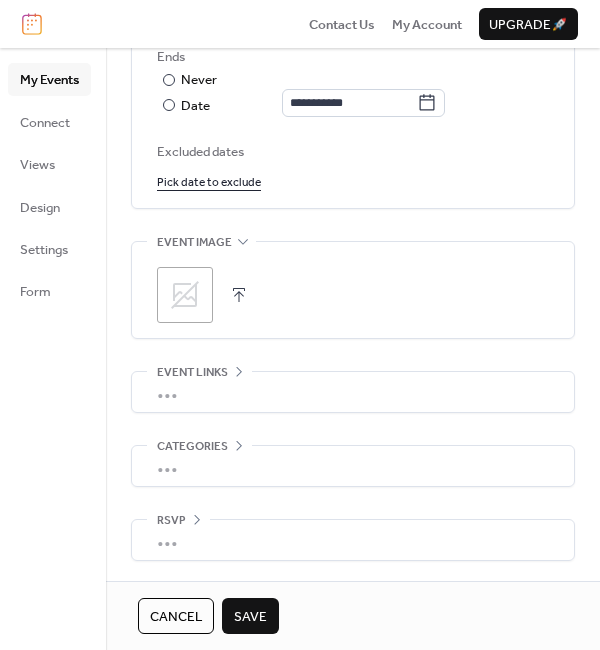 click on "Save" at bounding box center [250, 617] 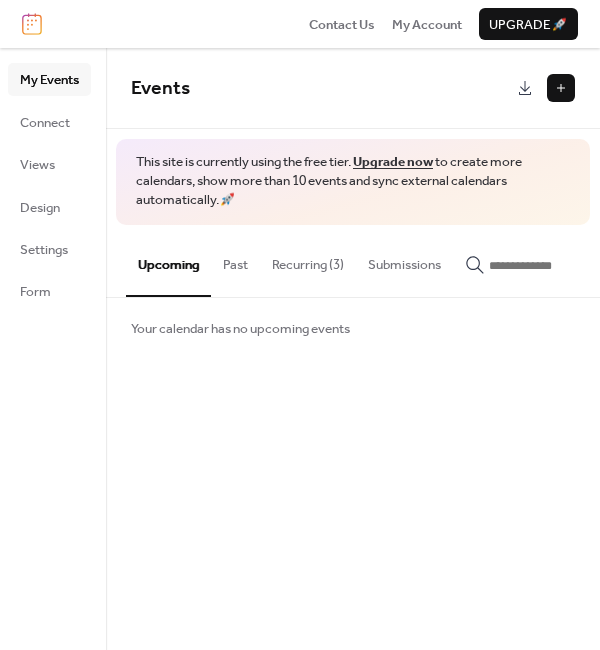 click at bounding box center [561, 88] 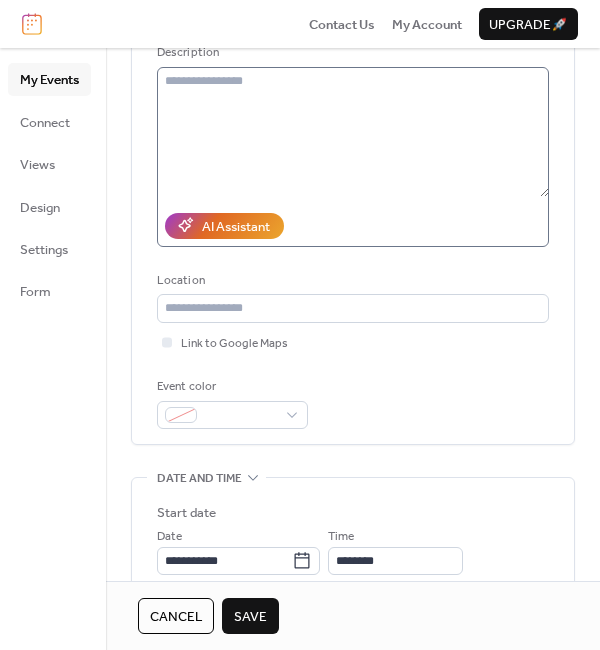 scroll, scrollTop: 251, scrollLeft: 0, axis: vertical 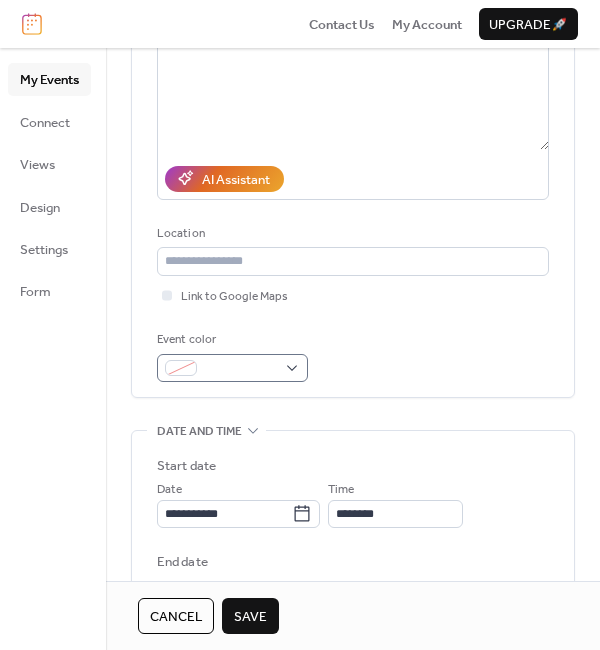 type on "**********" 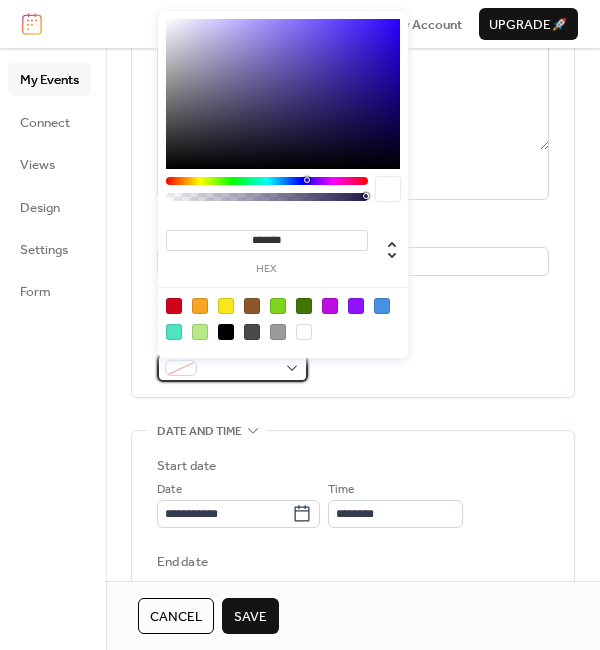 click at bounding box center [240, 369] 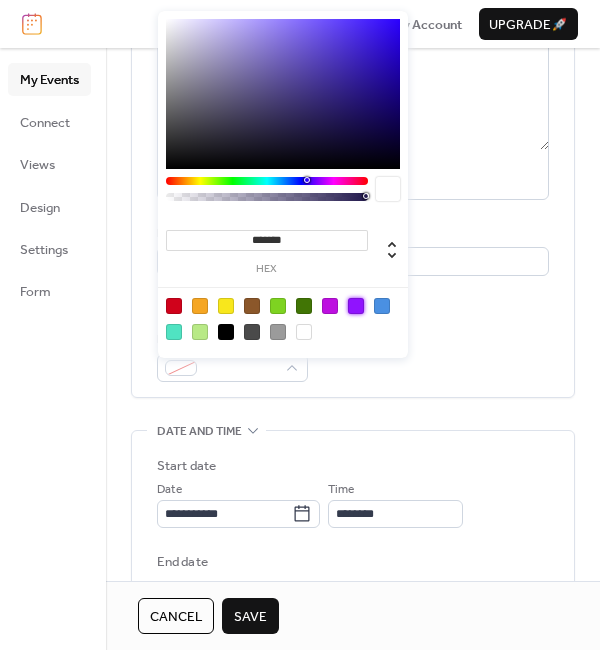 click at bounding box center [356, 306] 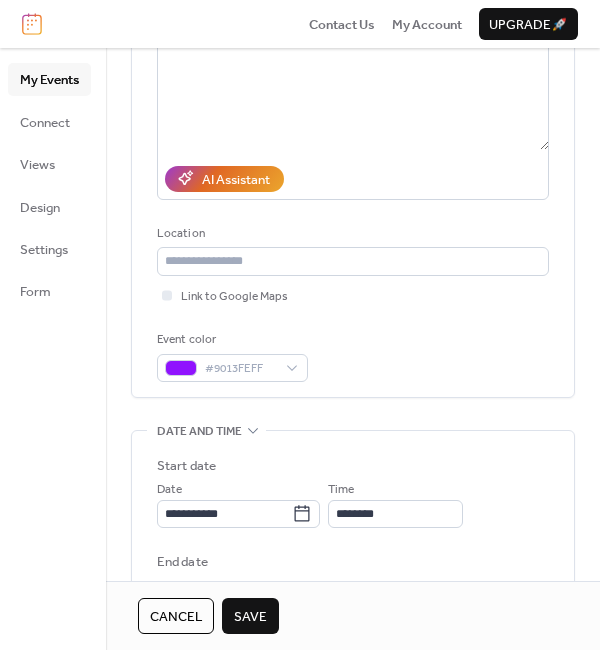 click on "**********" at bounding box center [353, 153] 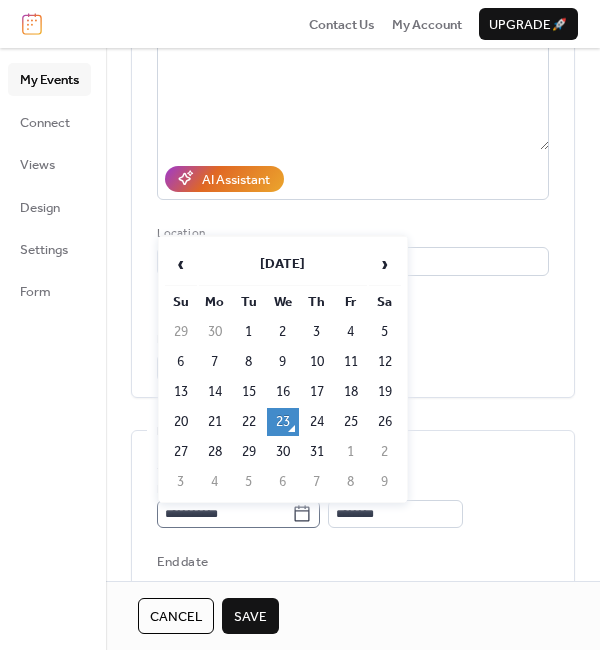 click 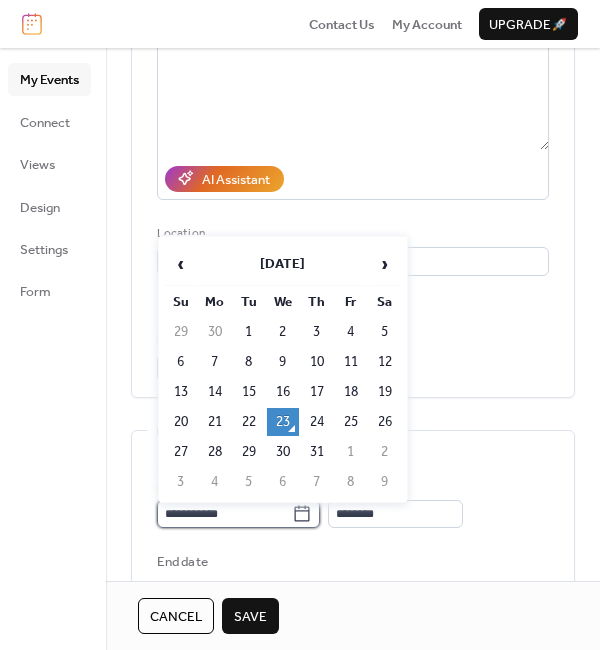 click on "**********" at bounding box center (224, 514) 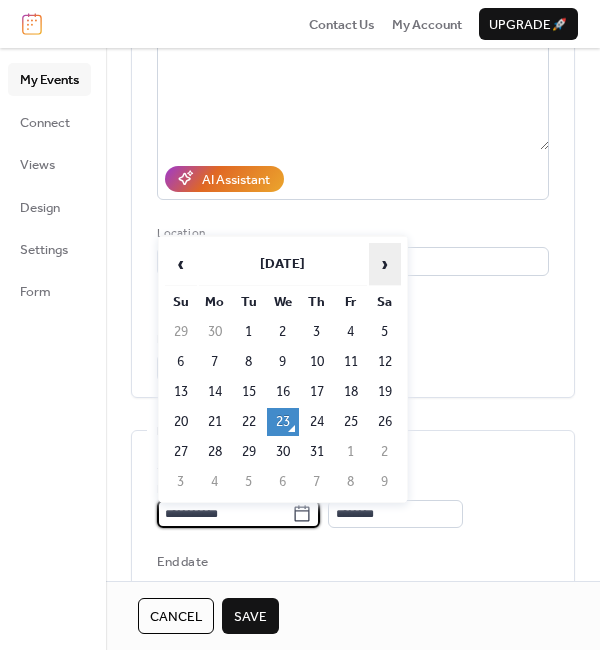 click on "›" at bounding box center [385, 264] 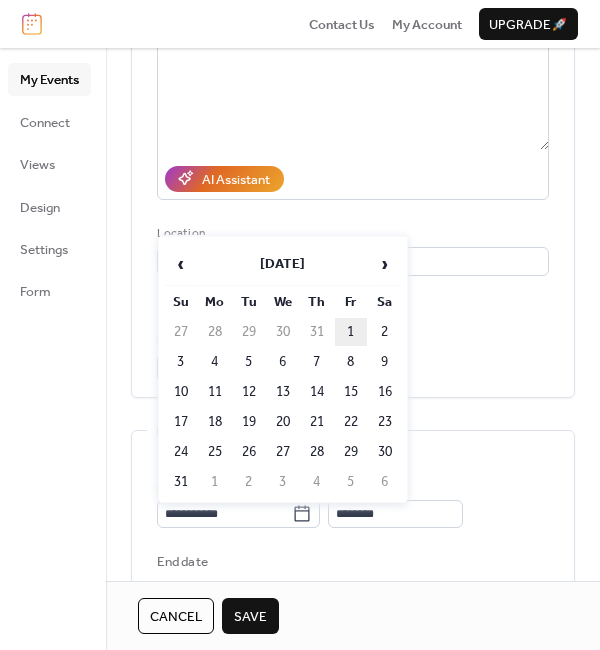click on "1" at bounding box center (351, 332) 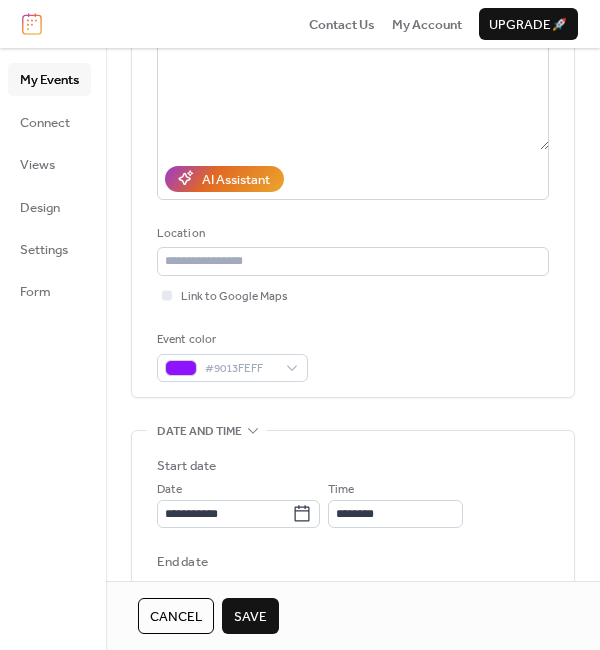type on "**********" 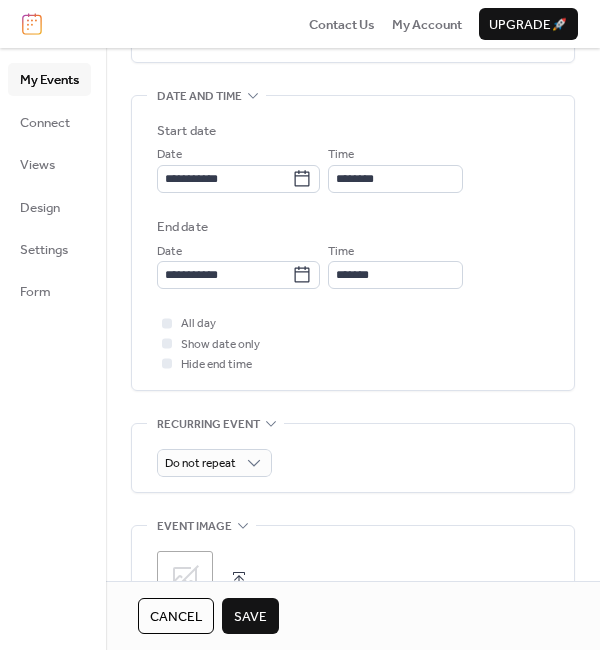 scroll, scrollTop: 583, scrollLeft: 0, axis: vertical 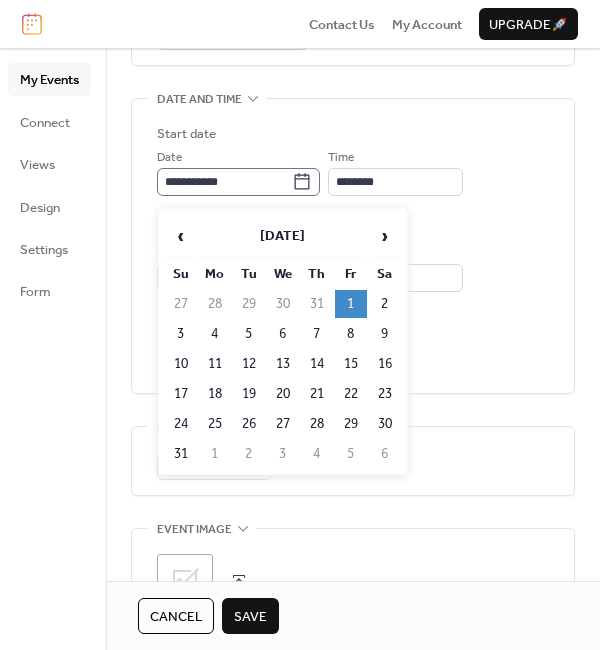 click 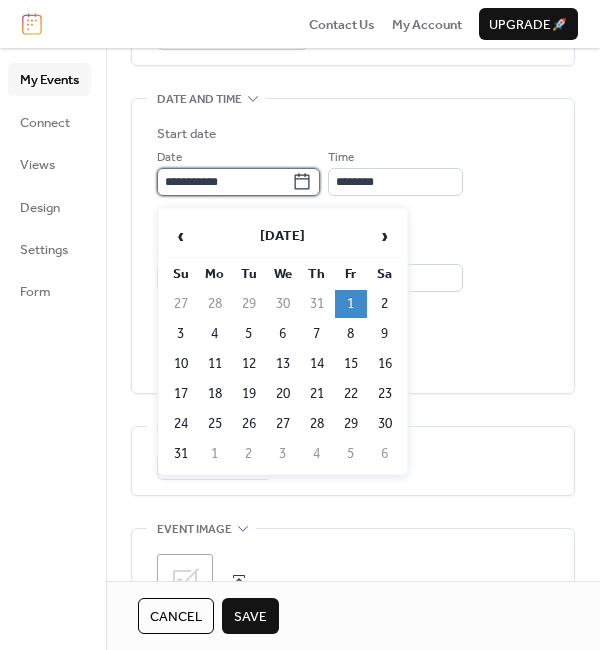 click on "**********" at bounding box center (224, 182) 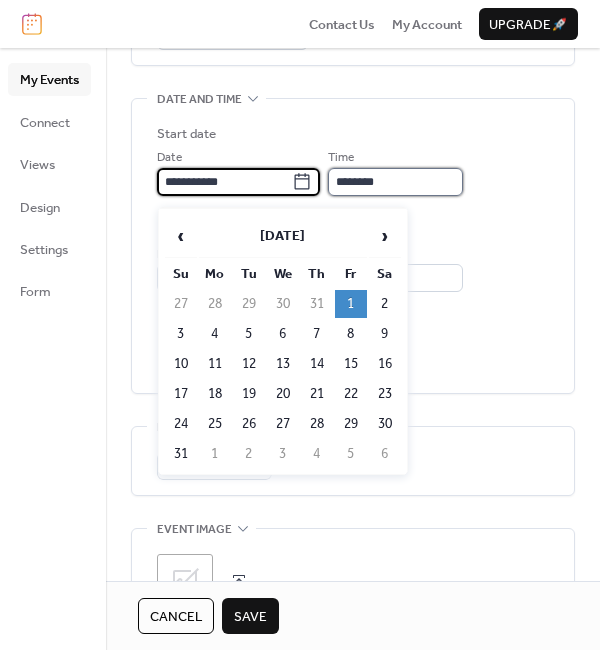 click on "********" at bounding box center [395, 182] 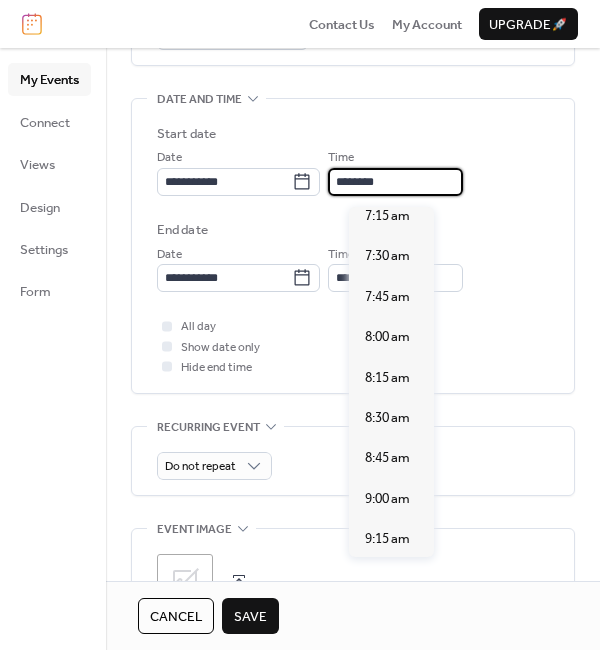 scroll, scrollTop: 1186, scrollLeft: 0, axis: vertical 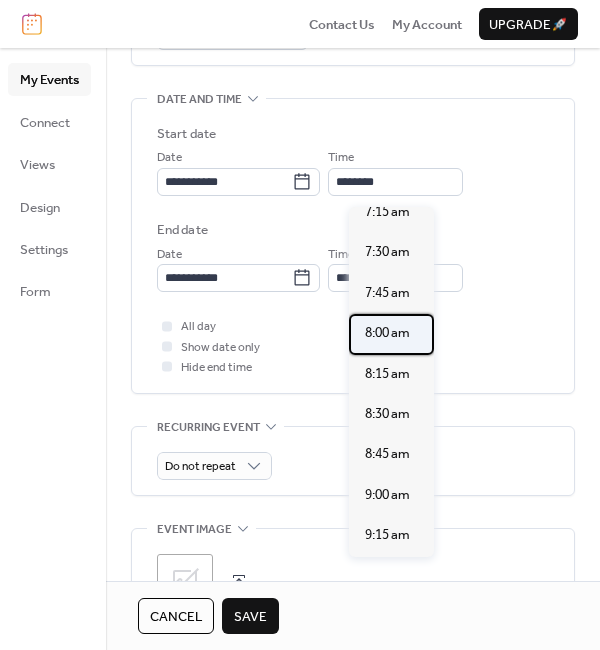 click on "8:00 am" at bounding box center [387, 333] 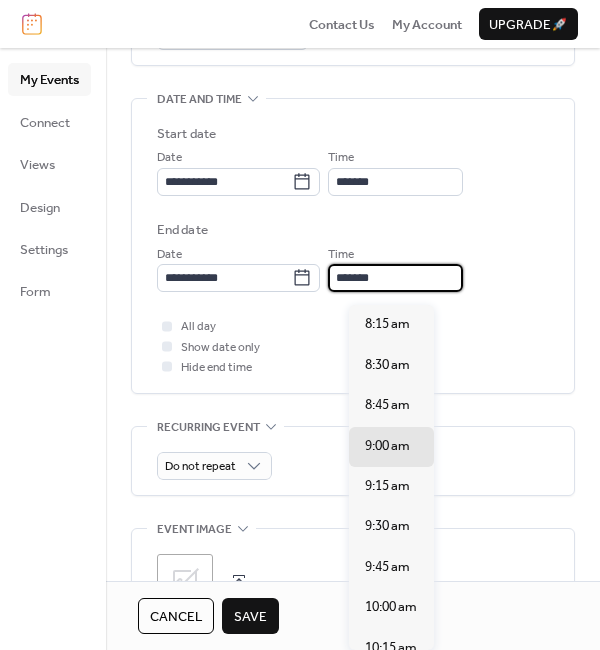 click on "*******" at bounding box center [395, 278] 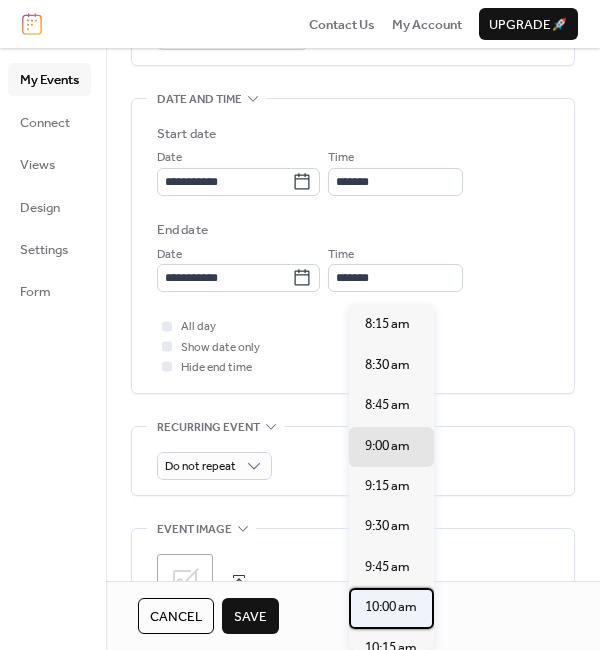 click on "10:00 am" at bounding box center (391, 608) 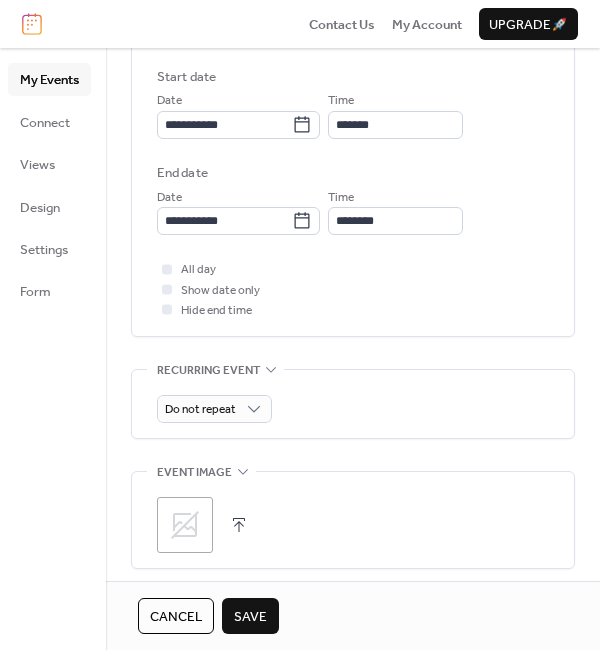 scroll, scrollTop: 663, scrollLeft: 0, axis: vertical 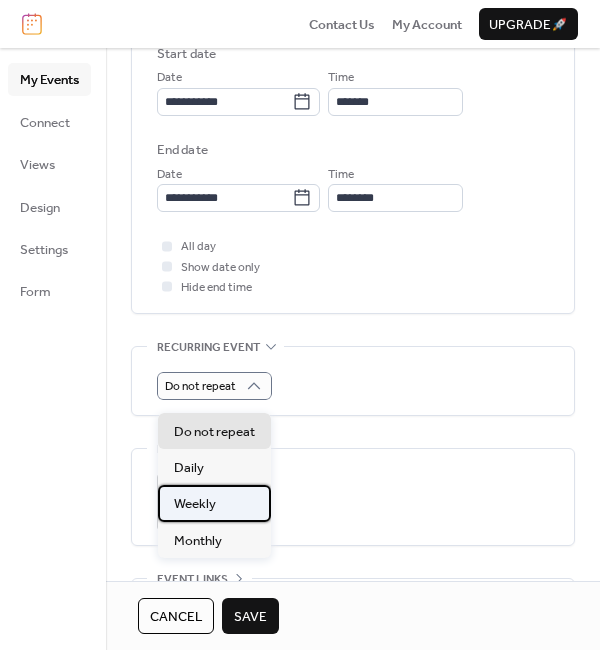 click on "Weekly" at bounding box center (214, 503) 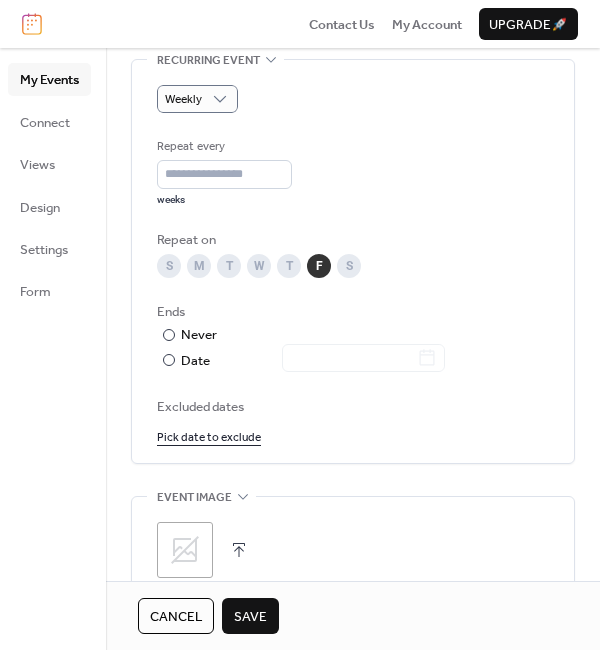 scroll, scrollTop: 950, scrollLeft: 0, axis: vertical 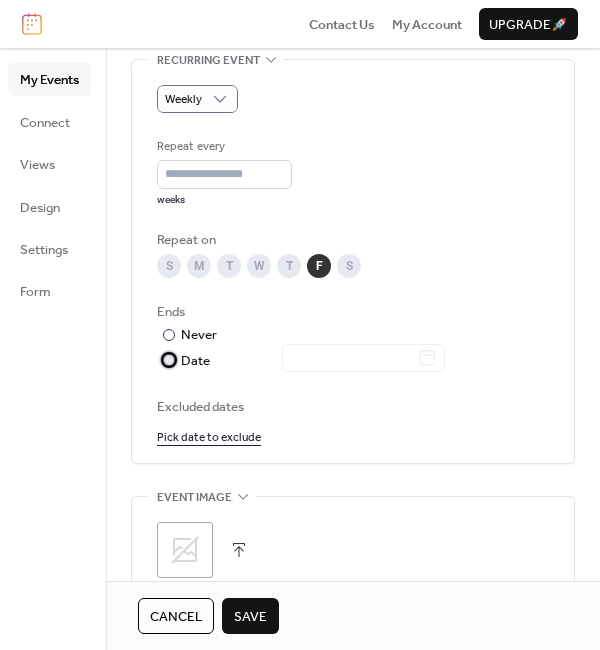 click at bounding box center [169, 360] 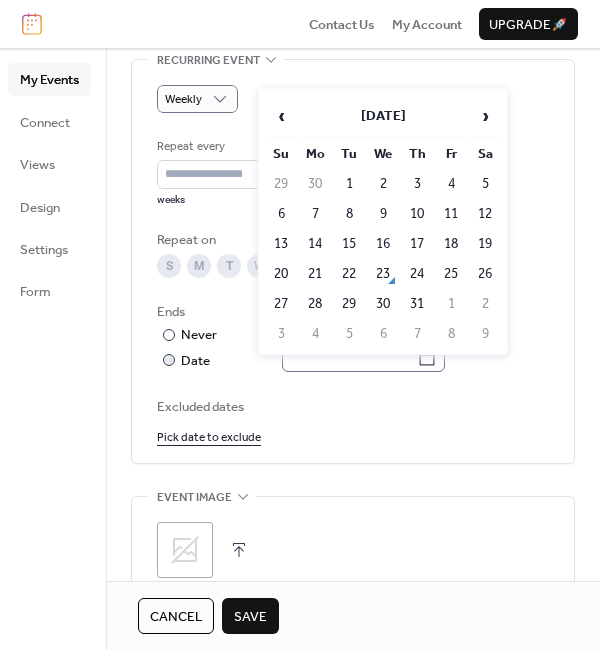 click 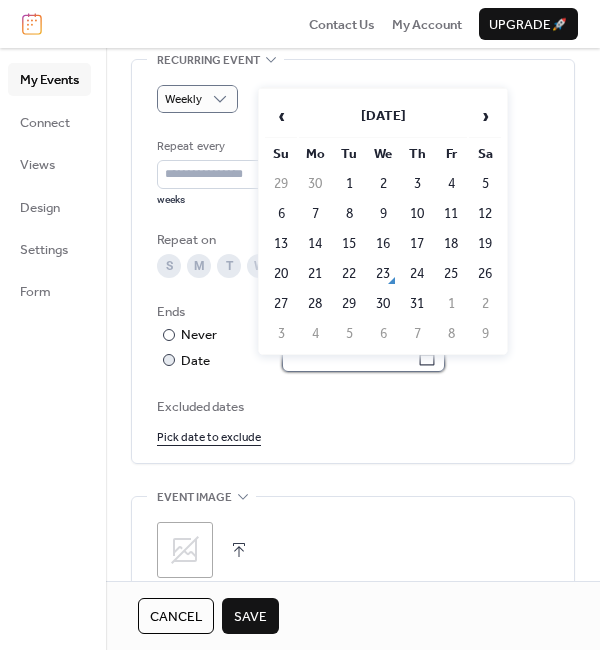 click at bounding box center (349, 358) 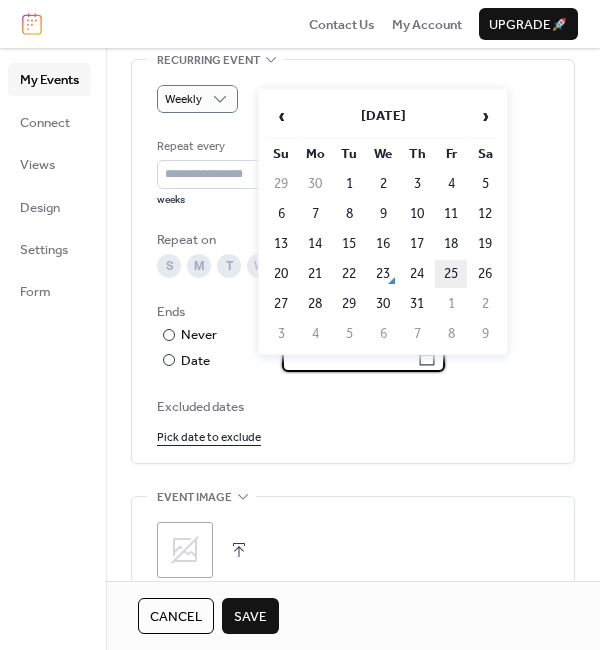 click on "25" at bounding box center (451, 274) 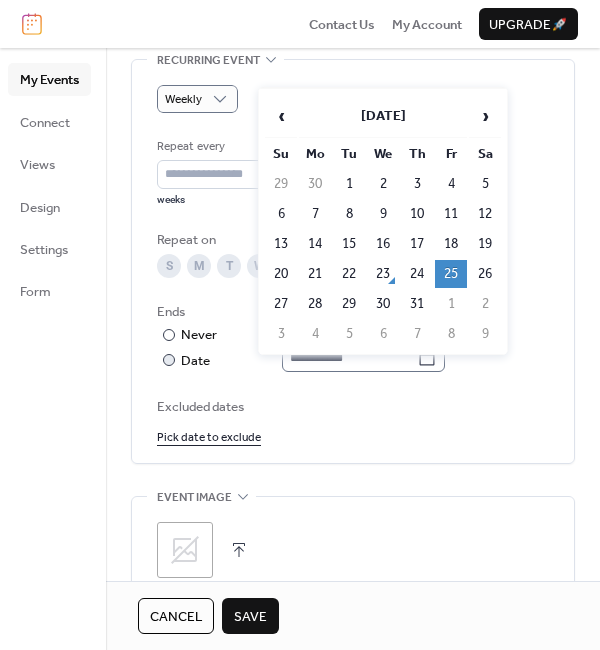 click 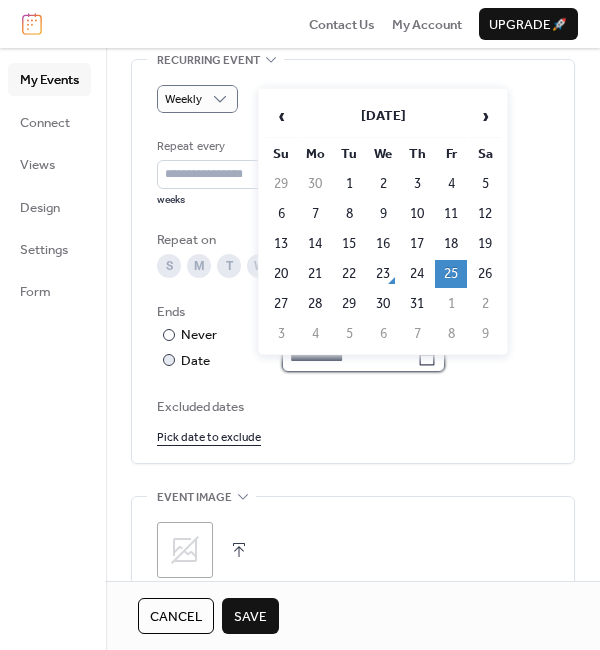 click on "**********" at bounding box center [349, 358] 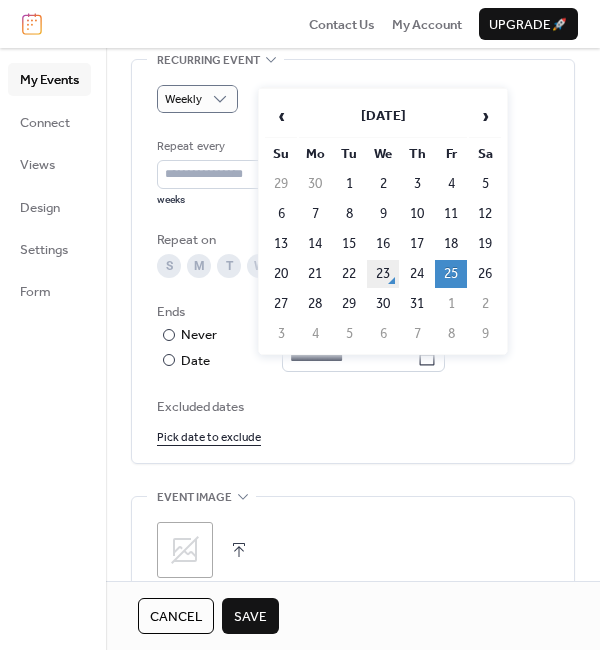 click on "23" at bounding box center [383, 274] 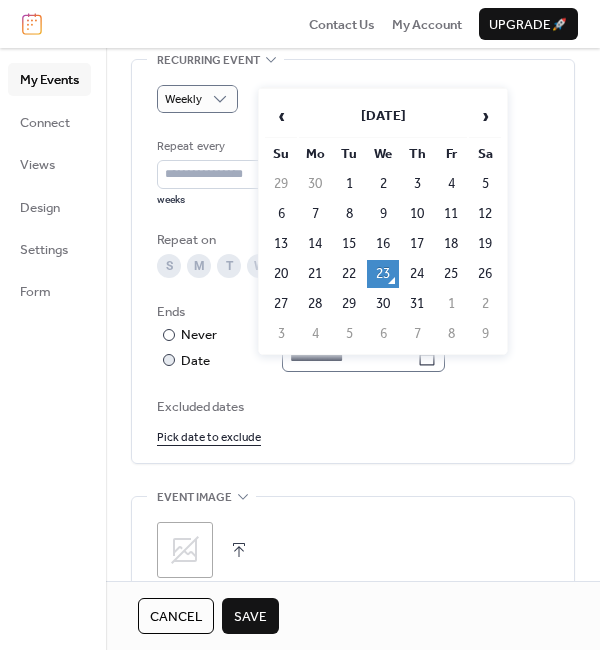 click 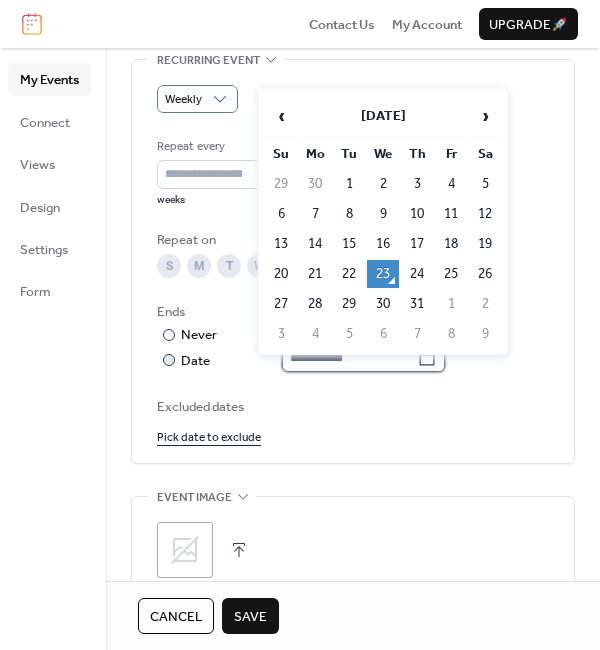 click on "**********" at bounding box center (349, 358) 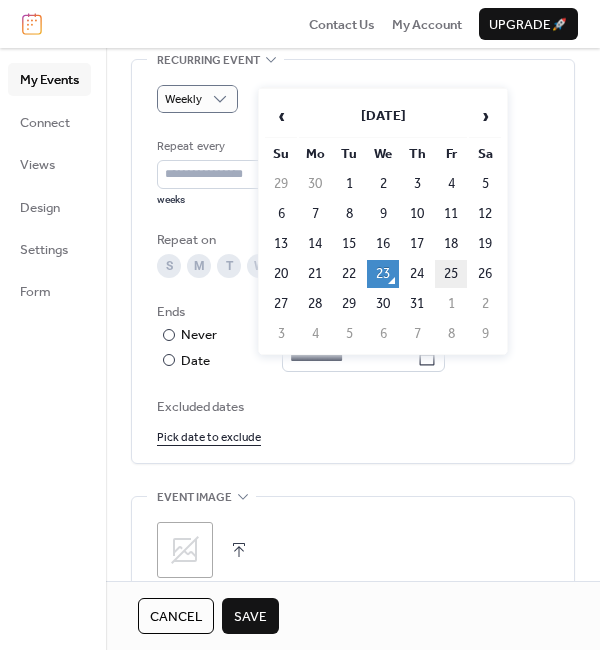 click on "25" at bounding box center [451, 274] 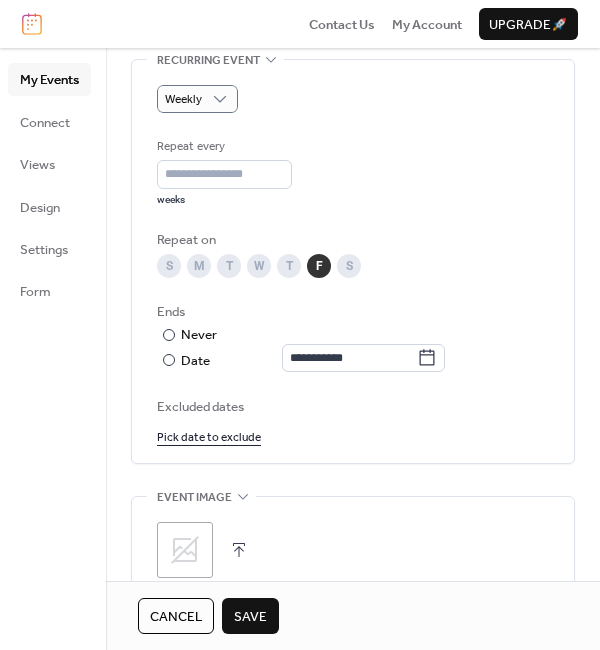 click on "Pick date to exclude" at bounding box center [209, 436] 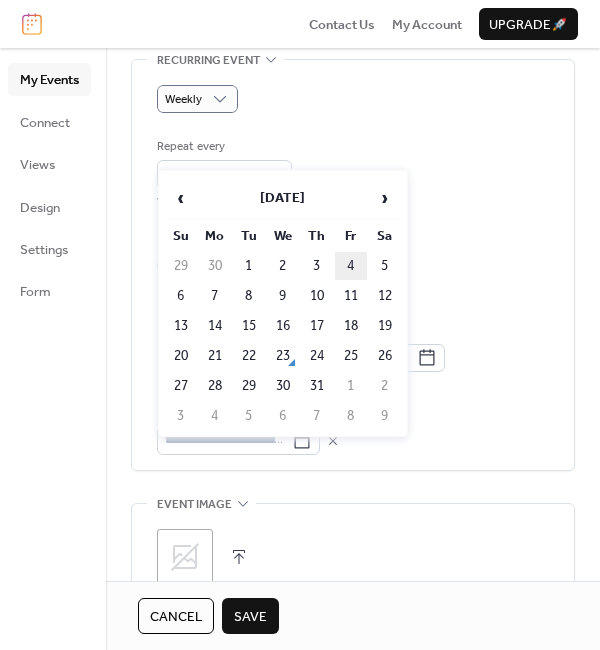 click on "4" at bounding box center [351, 266] 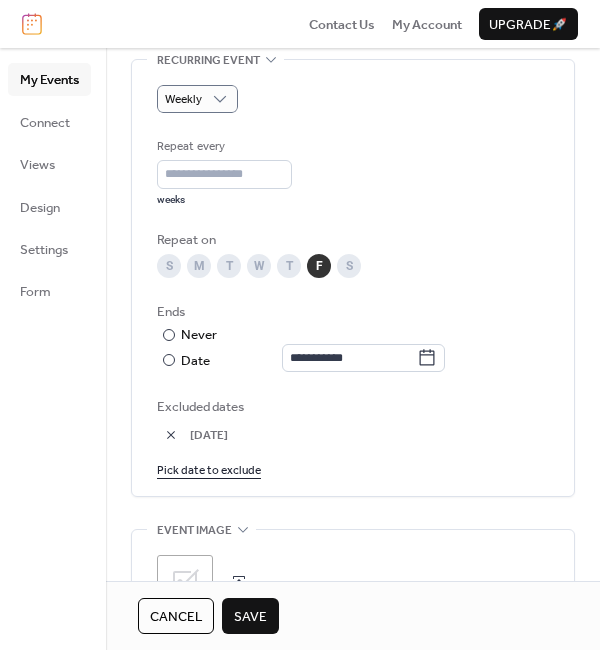click on "Pick date to exclude" at bounding box center [209, 469] 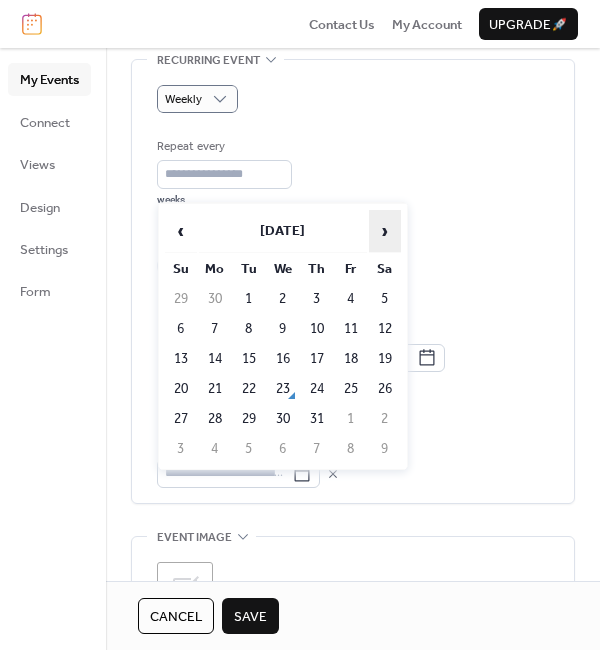click on "›" at bounding box center (385, 231) 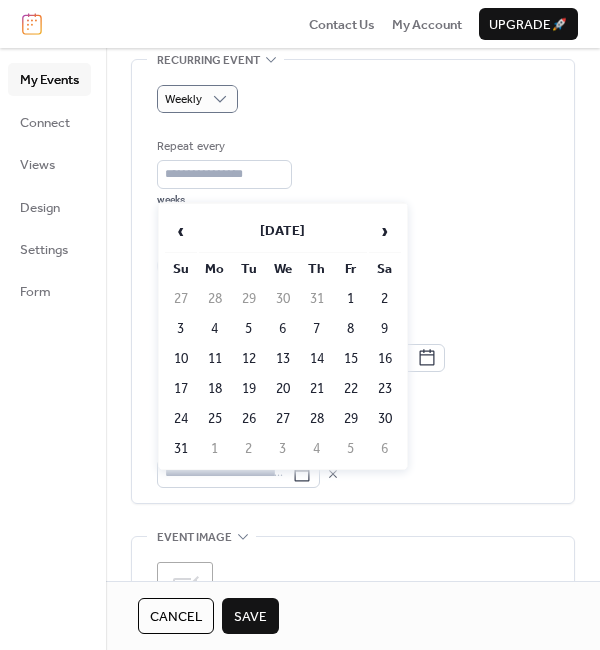 click at bounding box center [353, 473] 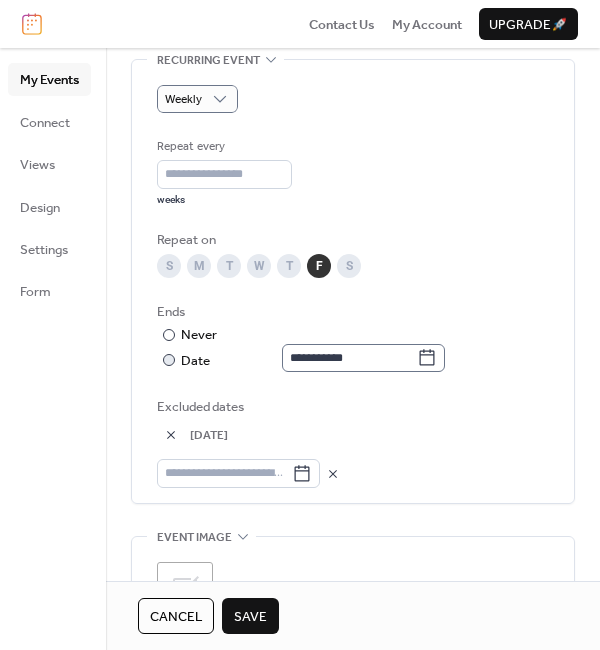 click 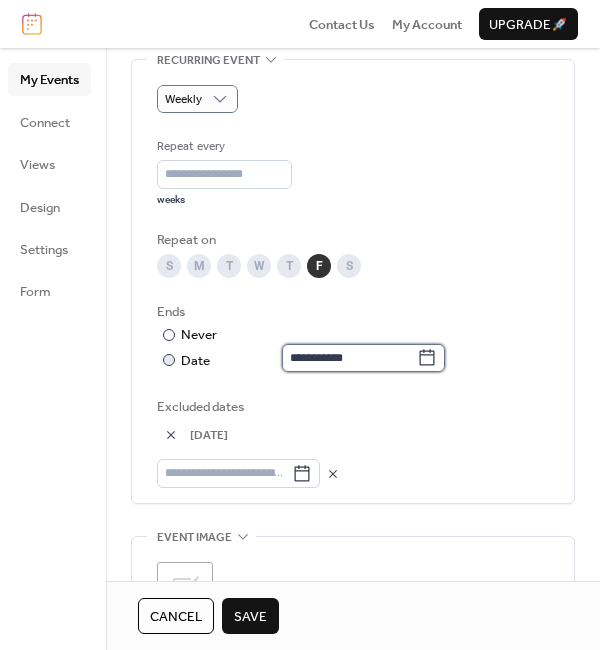 click on "**********" at bounding box center [349, 358] 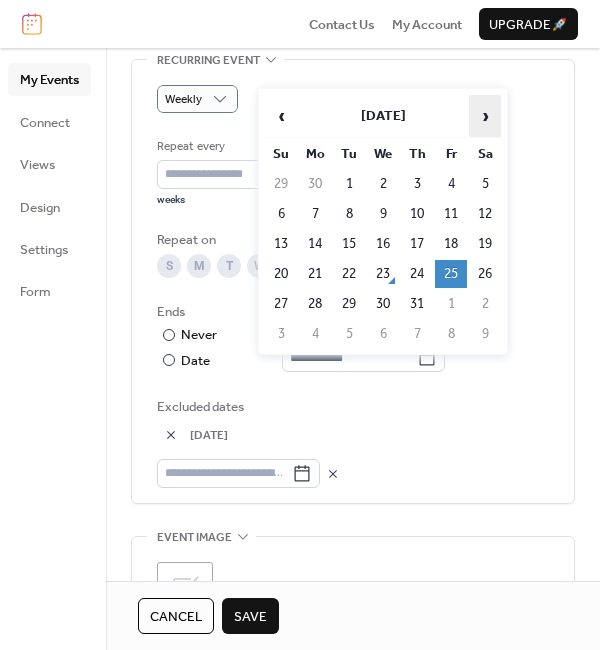 click on "›" at bounding box center [485, 116] 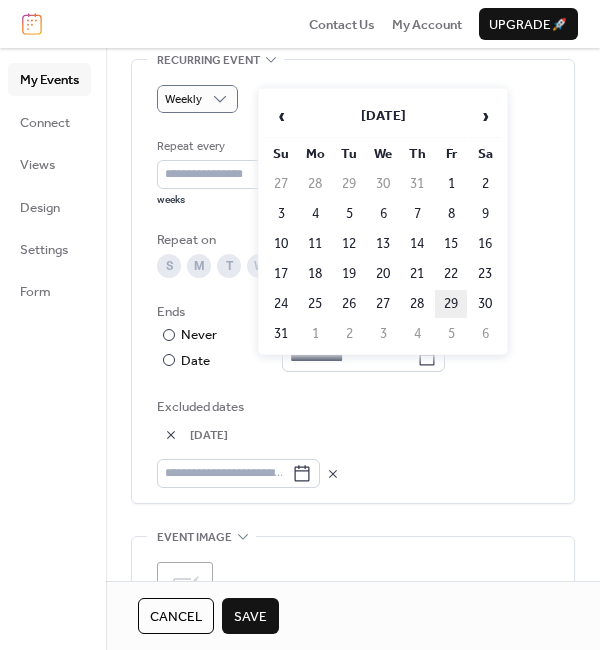 click on "29" at bounding box center [451, 304] 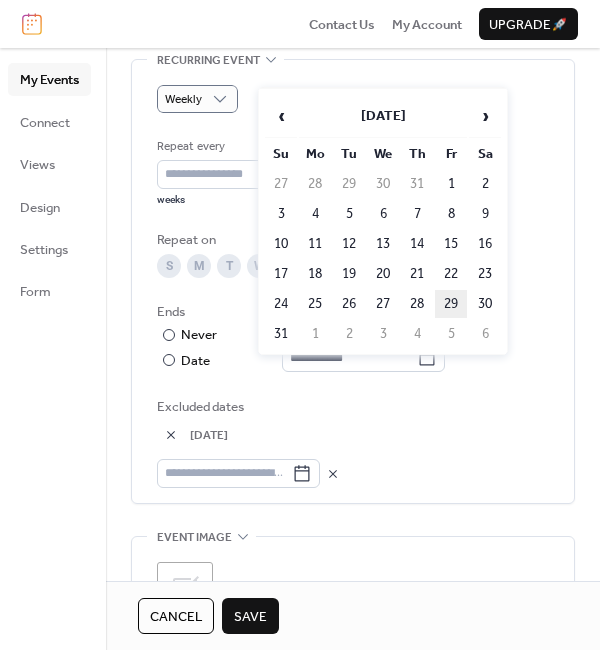 type on "**********" 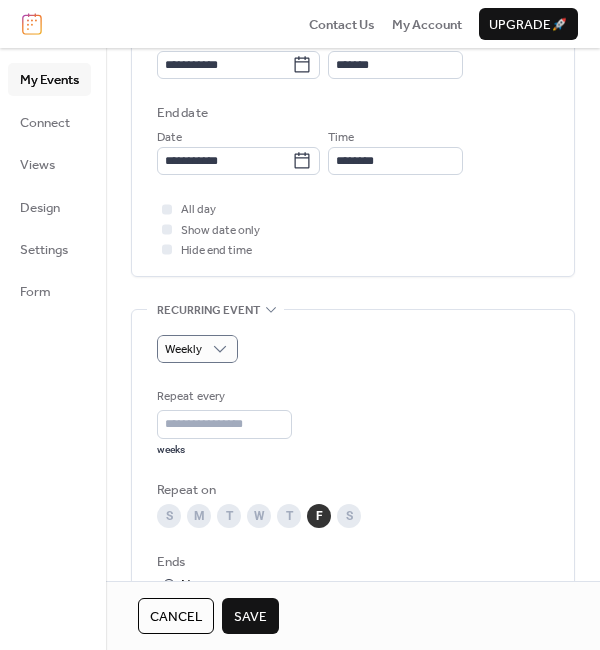 scroll, scrollTop: 997, scrollLeft: 0, axis: vertical 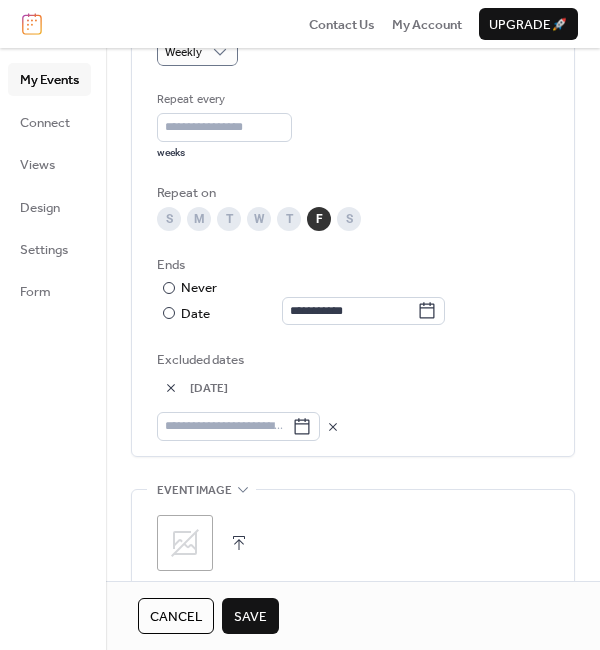 click at bounding box center (171, 388) 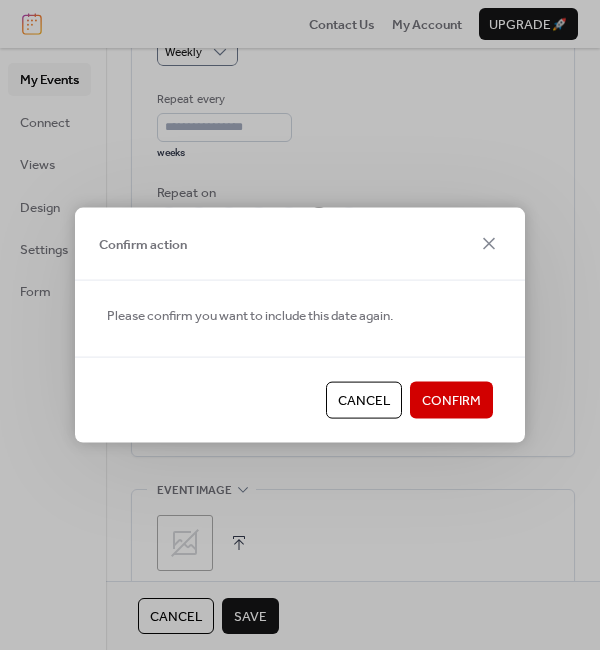click on "Confirm" at bounding box center (451, 401) 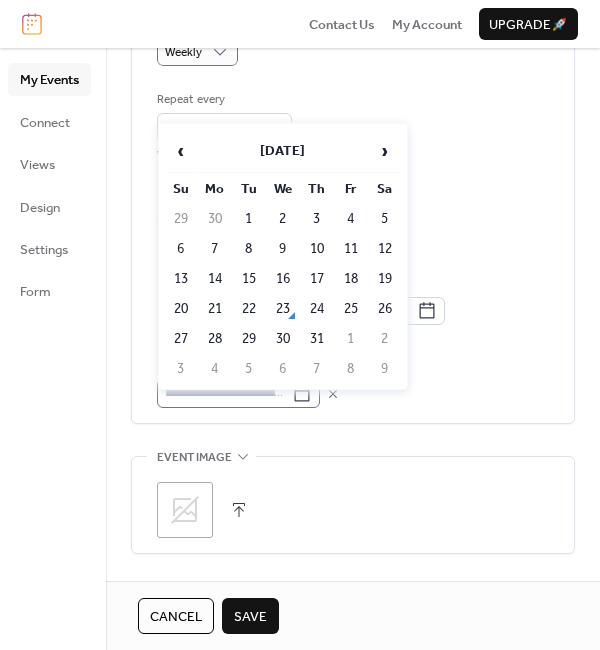 click 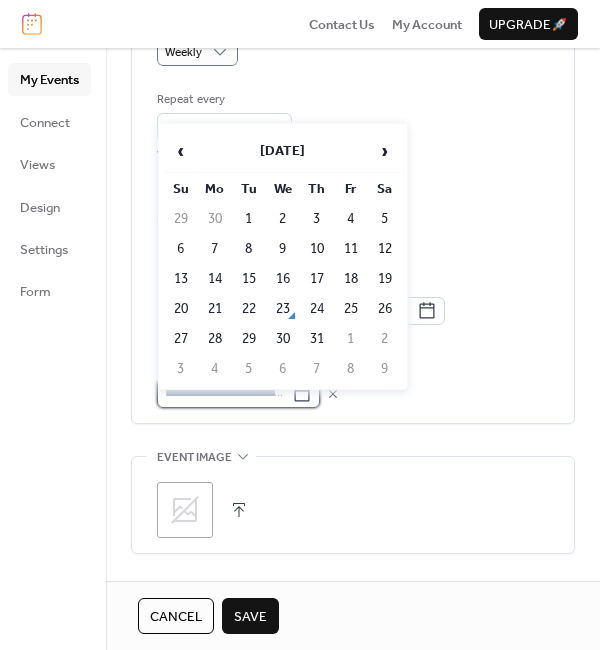 click at bounding box center (224, 393) 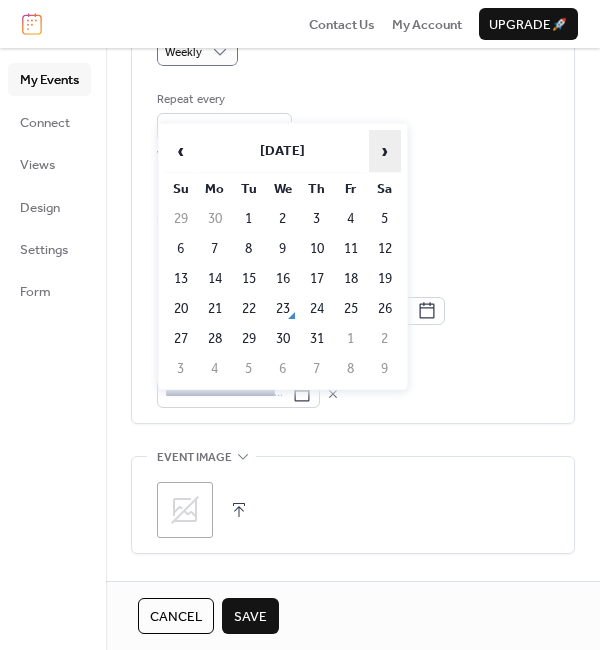 click on "›" at bounding box center (385, 151) 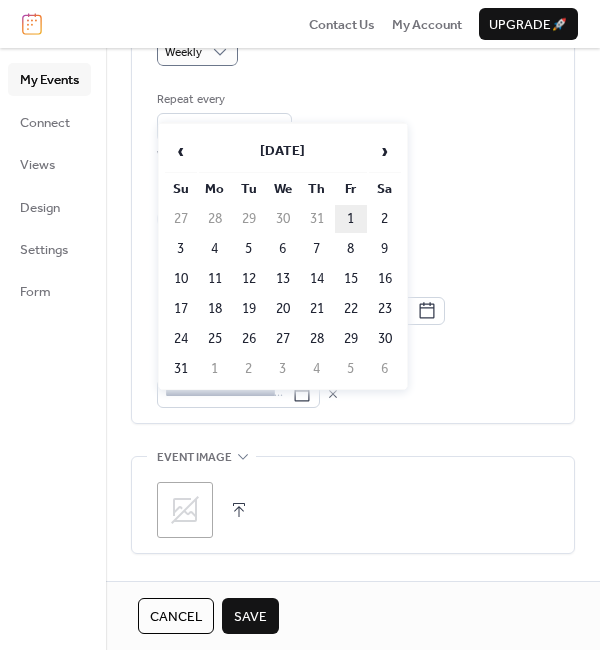 click on "1" at bounding box center (351, 219) 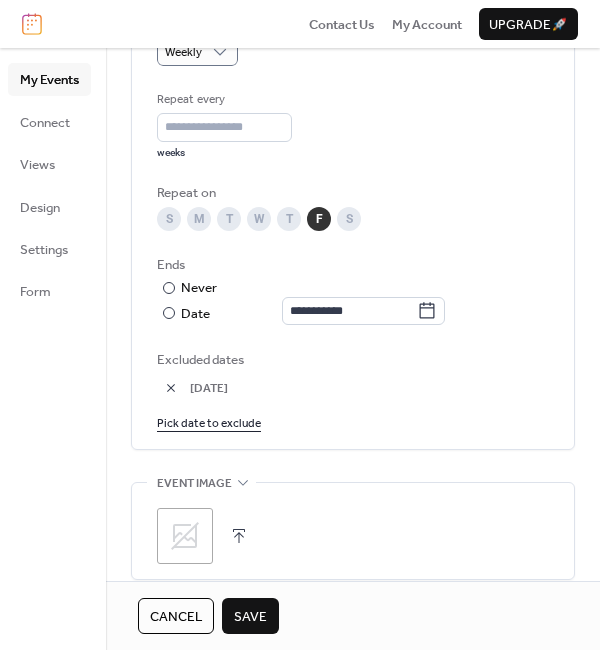 click on "Pick date to exclude" at bounding box center [209, 422] 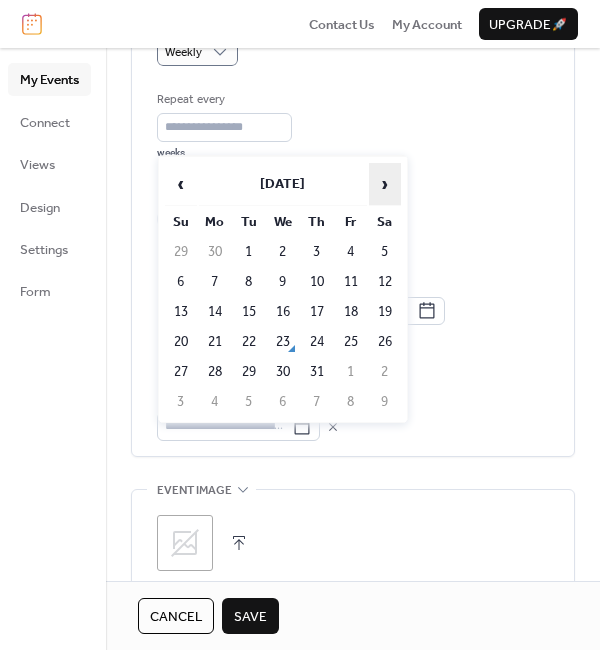 click on "›" at bounding box center [385, 184] 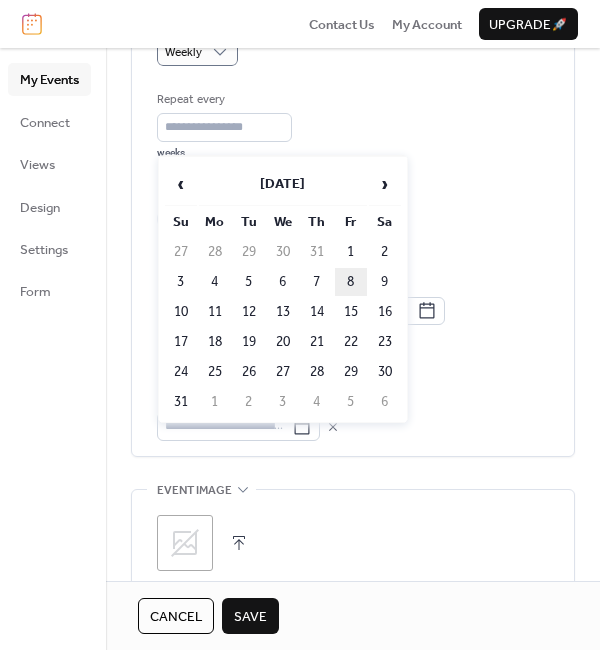 click on "8" at bounding box center (351, 282) 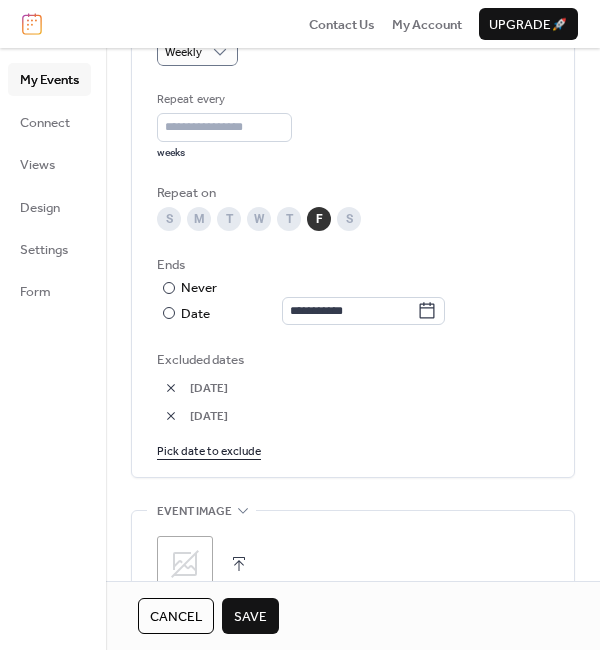 click on "Pick date to exclude" at bounding box center [209, 450] 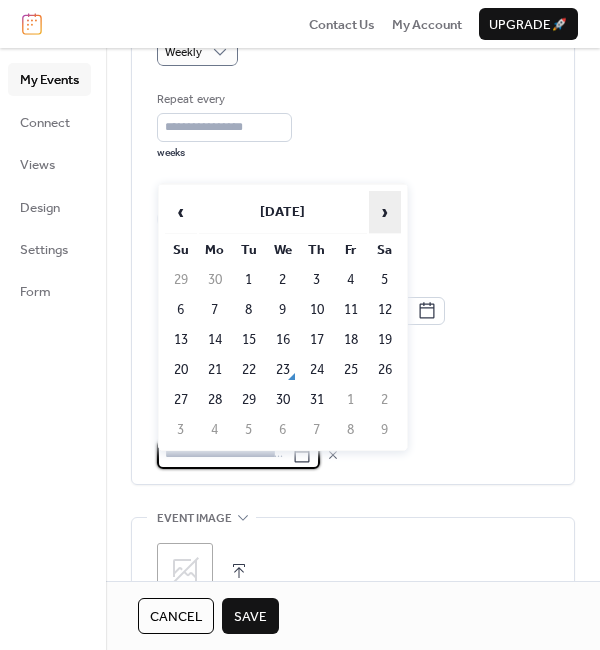 click on "›" at bounding box center (385, 212) 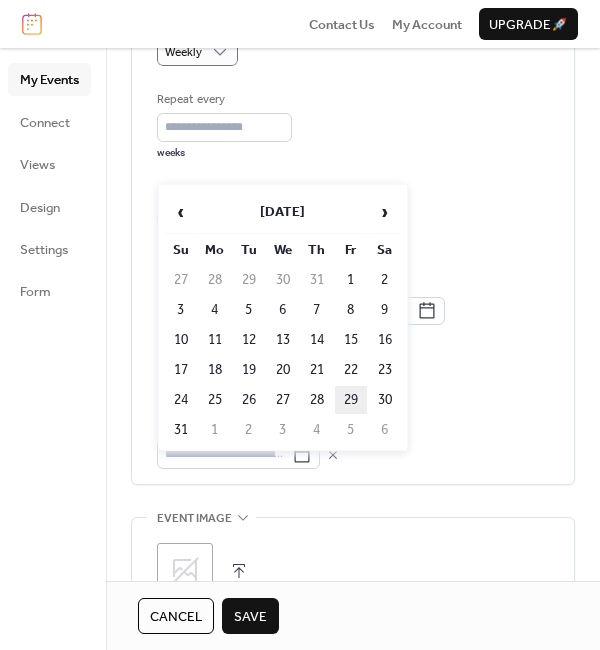 click on "29" at bounding box center (351, 400) 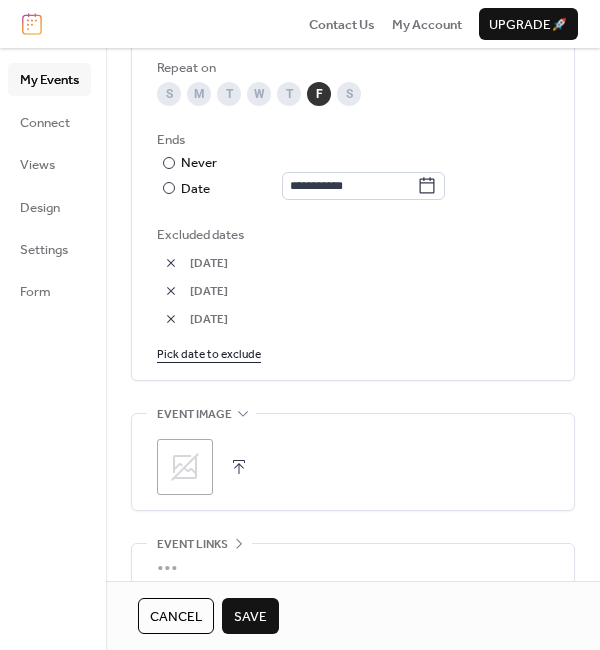 scroll, scrollTop: 1305, scrollLeft: 0, axis: vertical 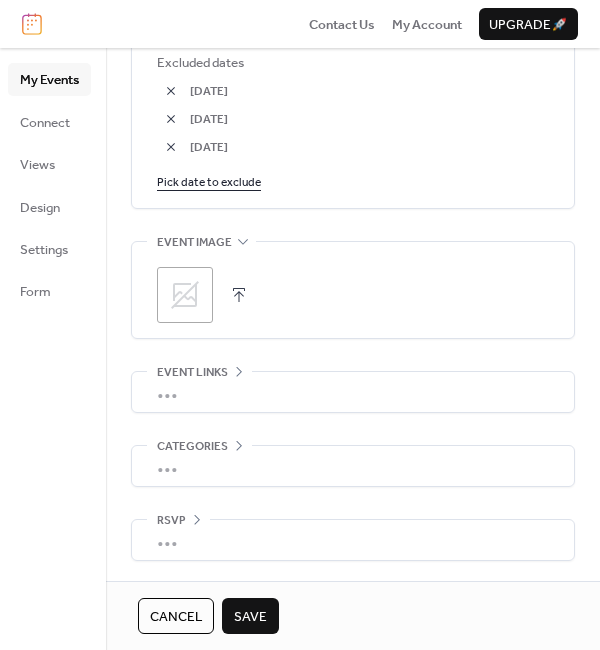 click on "Save" at bounding box center [250, 617] 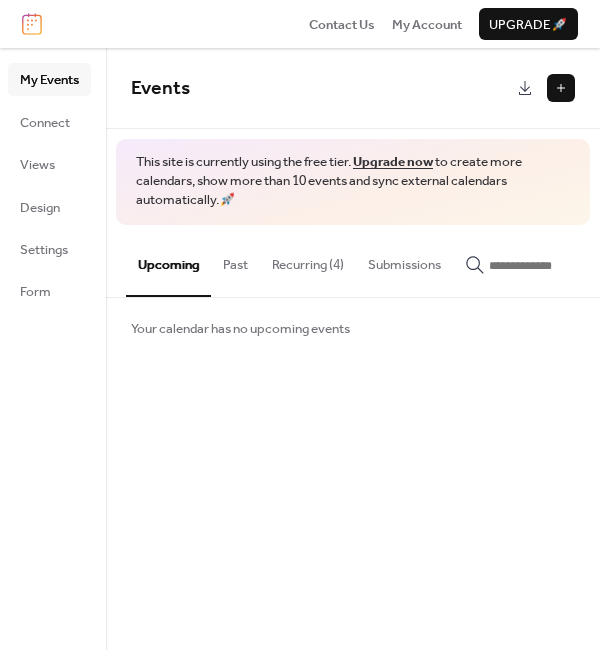 click at bounding box center [561, 88] 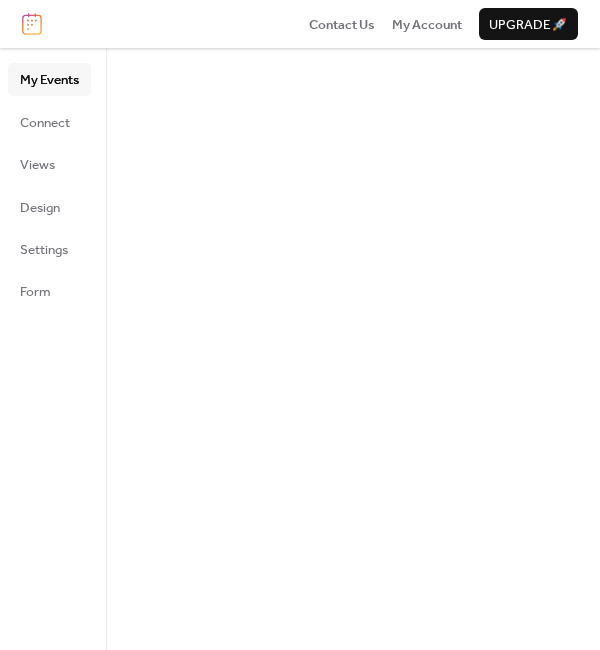 scroll, scrollTop: 0, scrollLeft: 0, axis: both 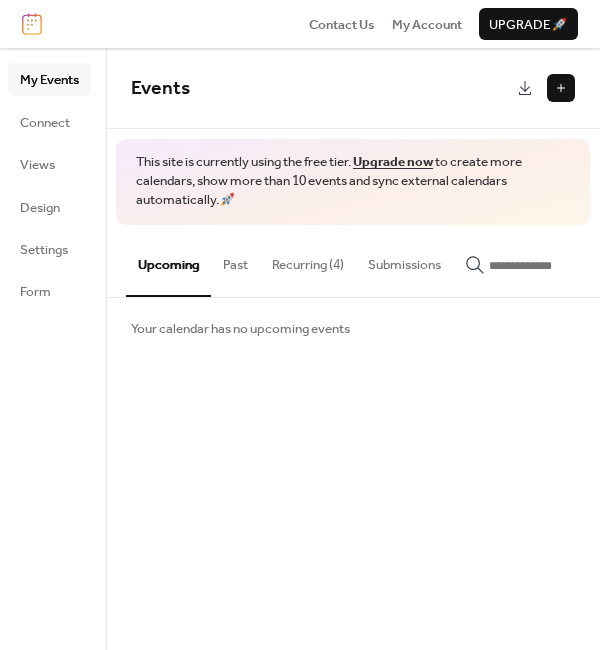 click on "Recurring (4)" at bounding box center [308, 260] 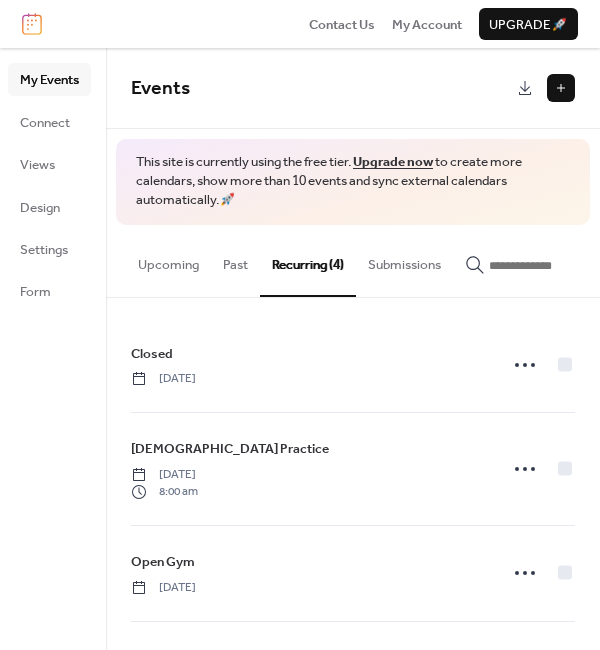 click at bounding box center [561, 88] 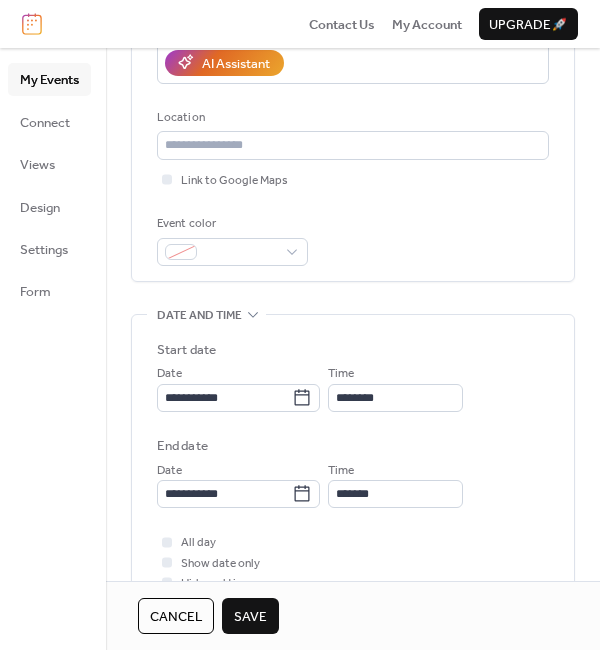 scroll, scrollTop: 370, scrollLeft: 0, axis: vertical 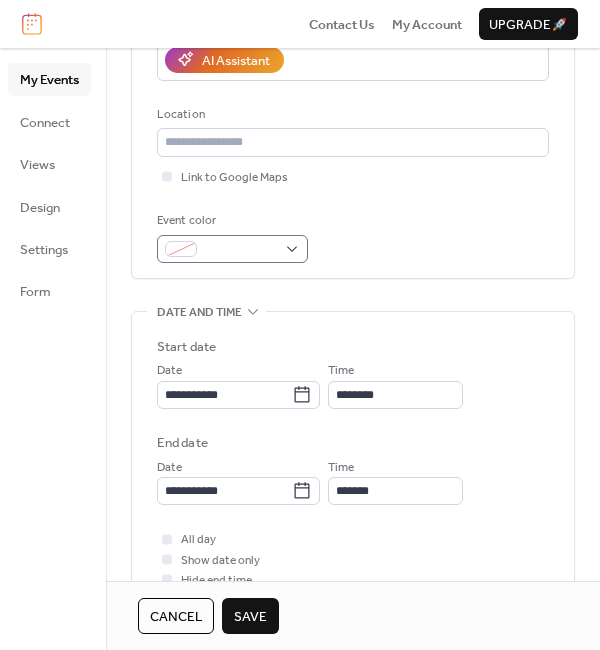 type on "**********" 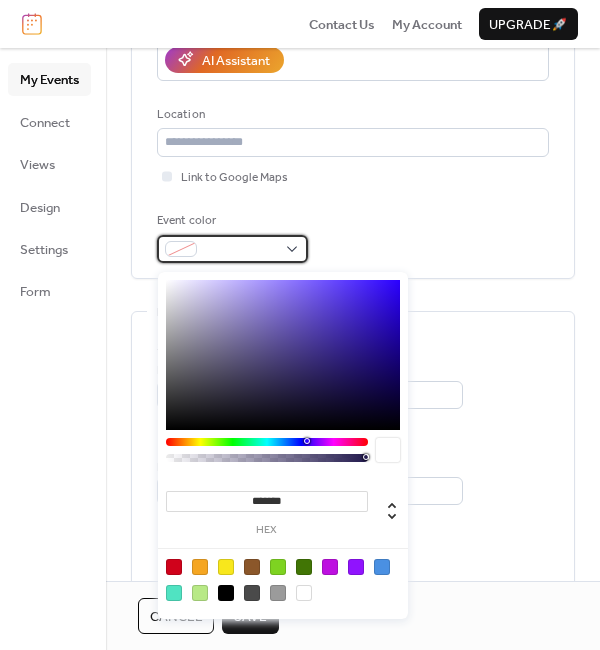 click at bounding box center [240, 250] 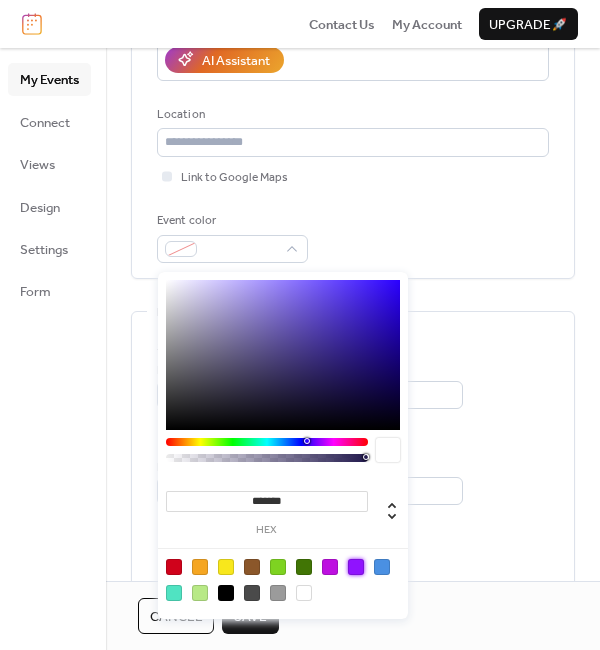 click at bounding box center (356, 567) 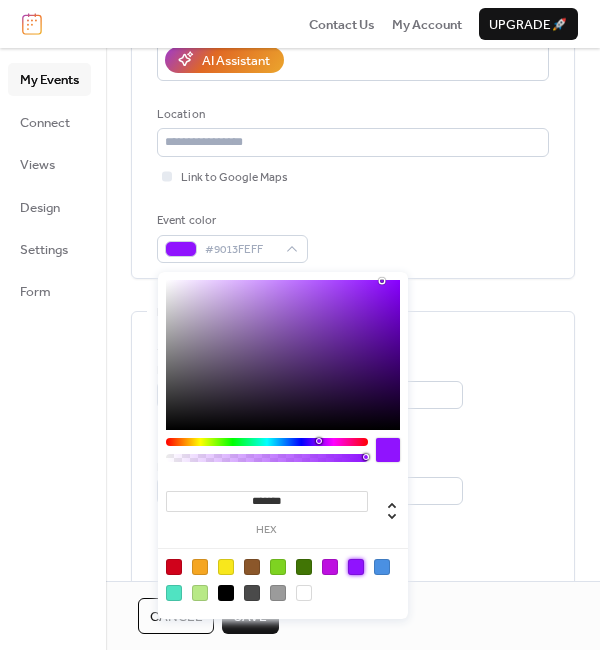 click on "Event color #9013FEFF" at bounding box center [353, 237] 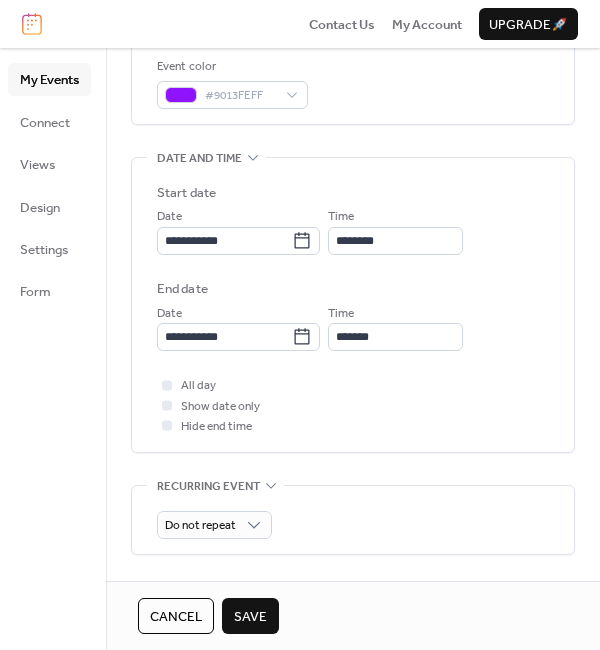 scroll, scrollTop: 525, scrollLeft: 0, axis: vertical 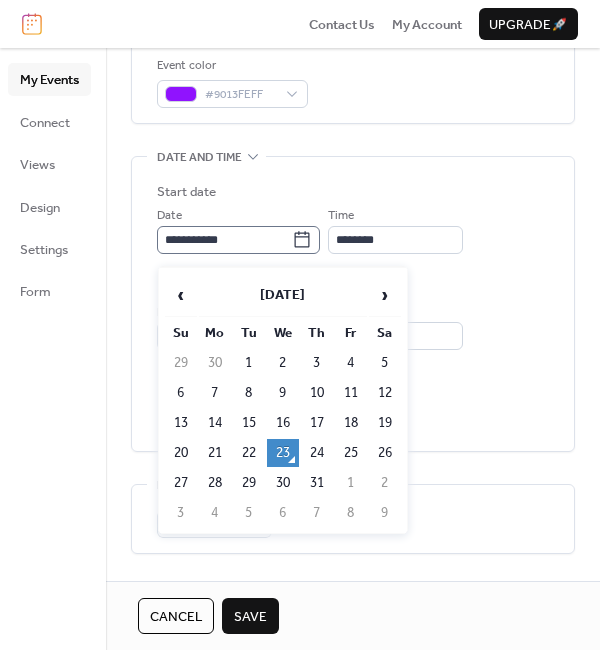 click 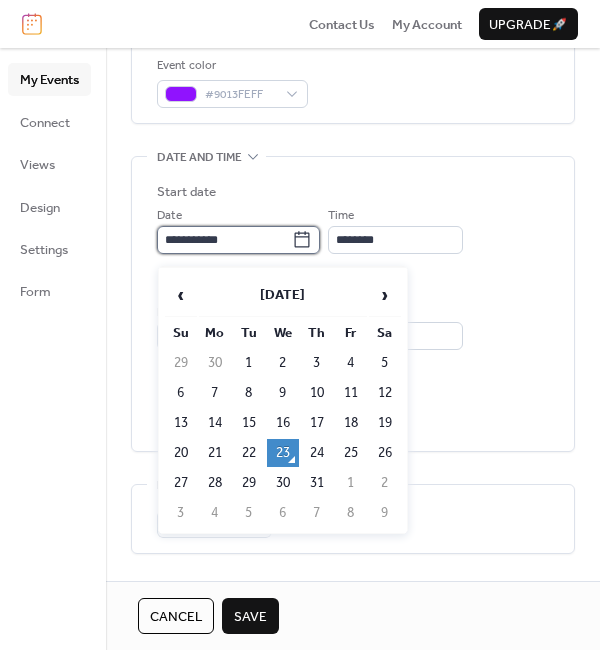 click on "**********" at bounding box center (224, 240) 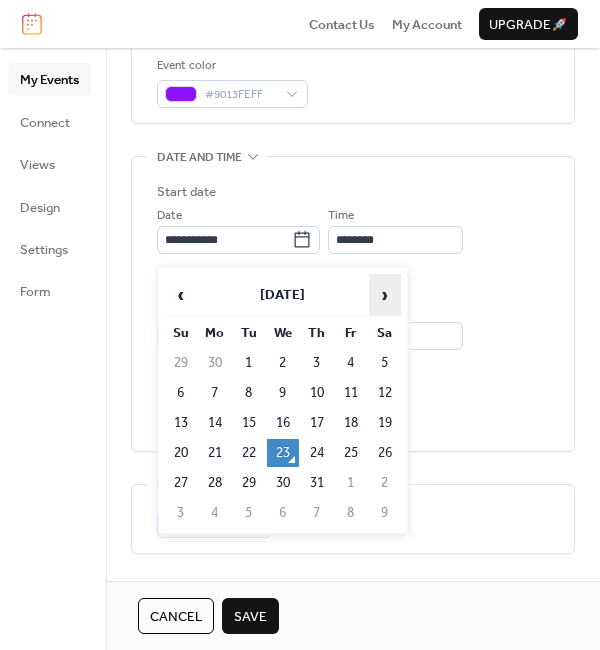 click on "›" at bounding box center [385, 295] 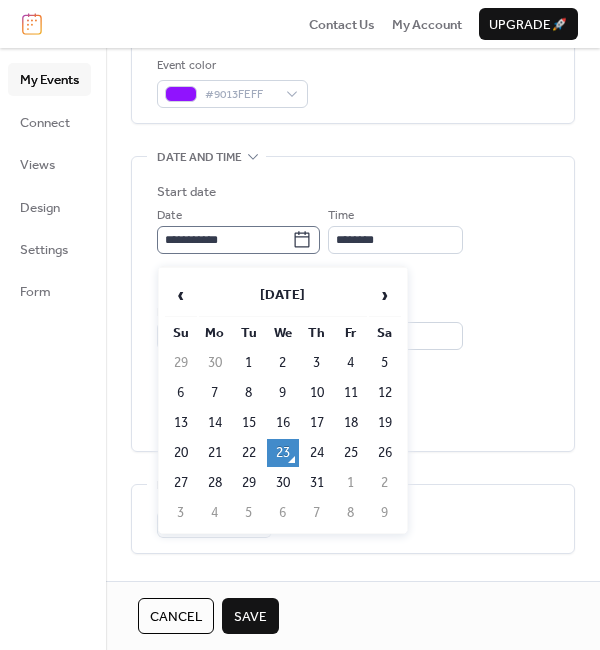 click 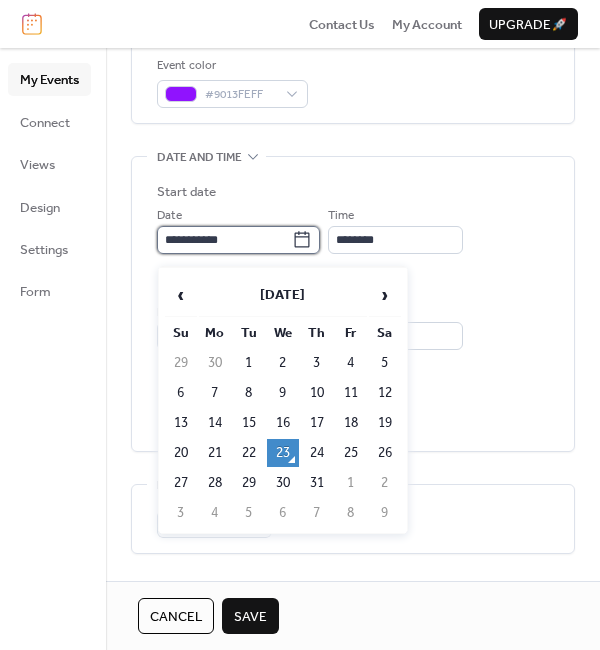 click on "**********" at bounding box center [224, 240] 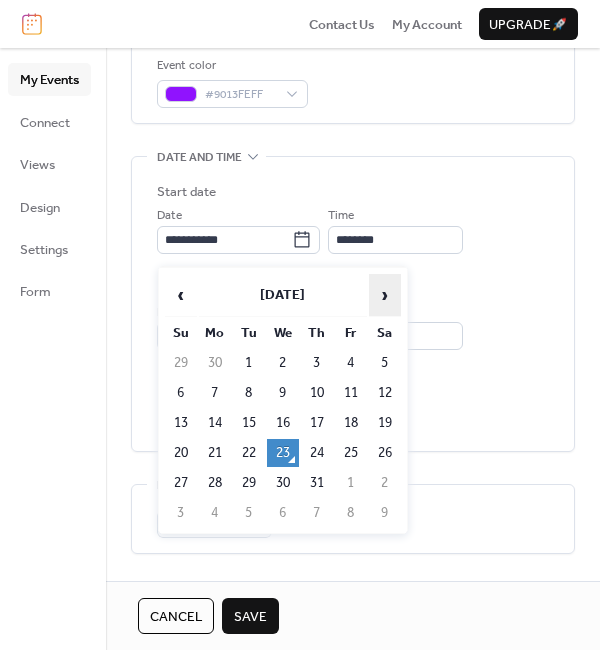 click on "›" at bounding box center [385, 295] 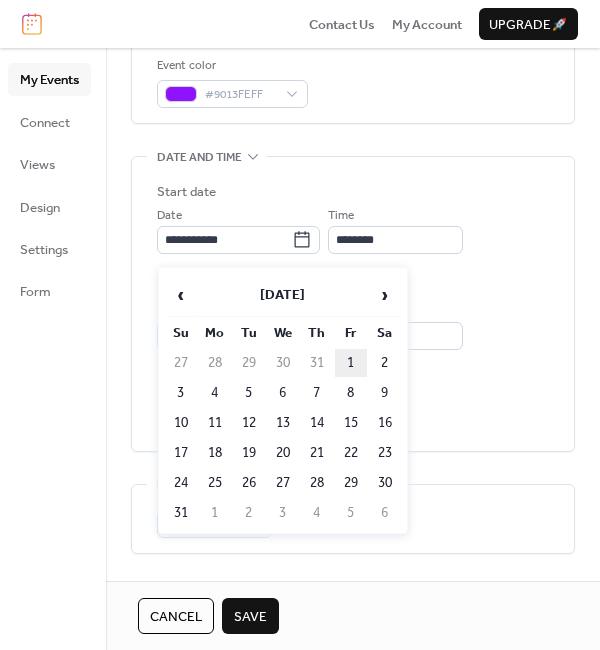 click on "1" at bounding box center (351, 363) 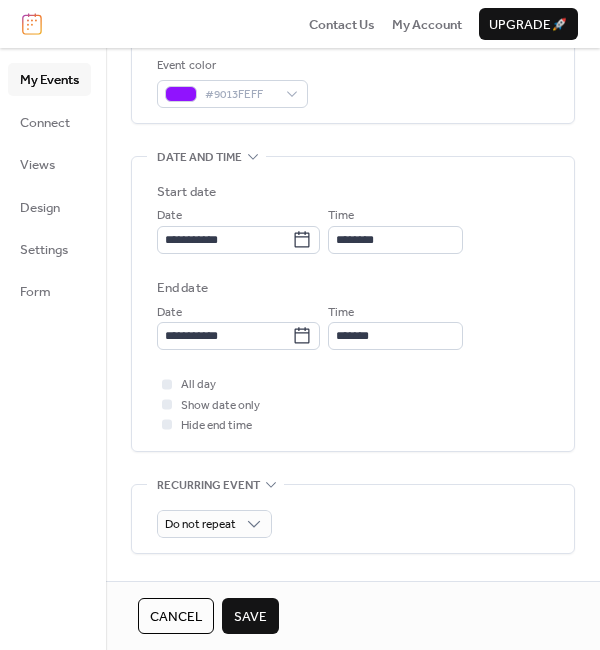 type on "**********" 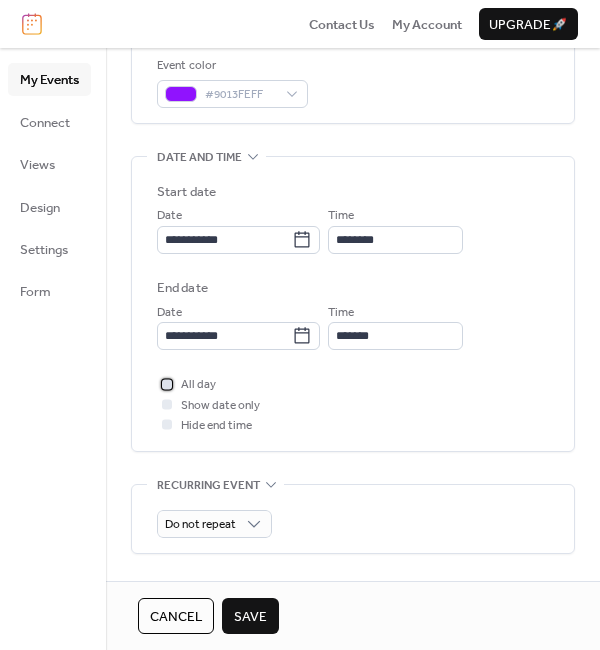 click at bounding box center (167, 384) 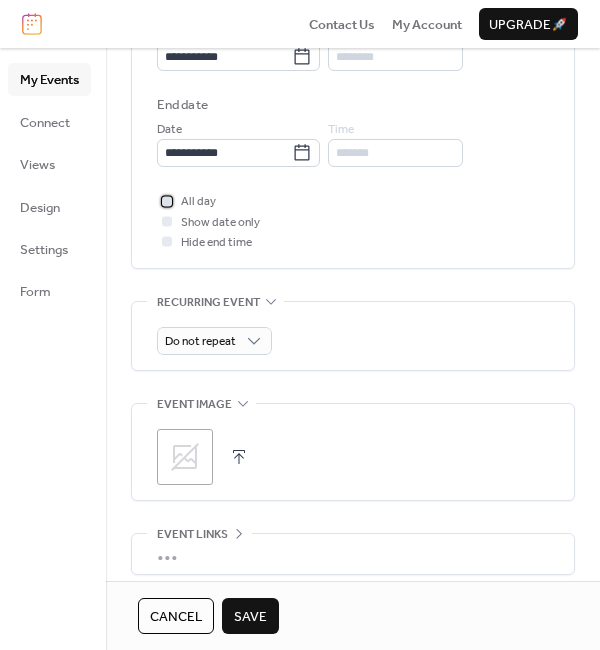scroll, scrollTop: 709, scrollLeft: 0, axis: vertical 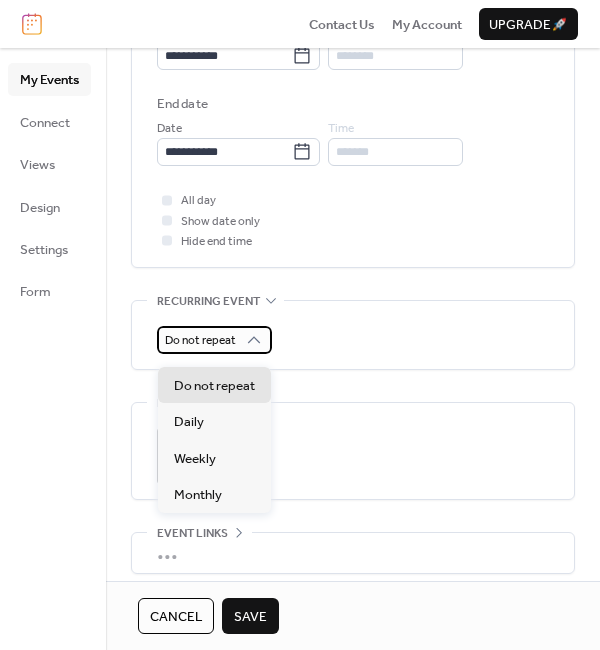 click on "Do not repeat" at bounding box center [200, 340] 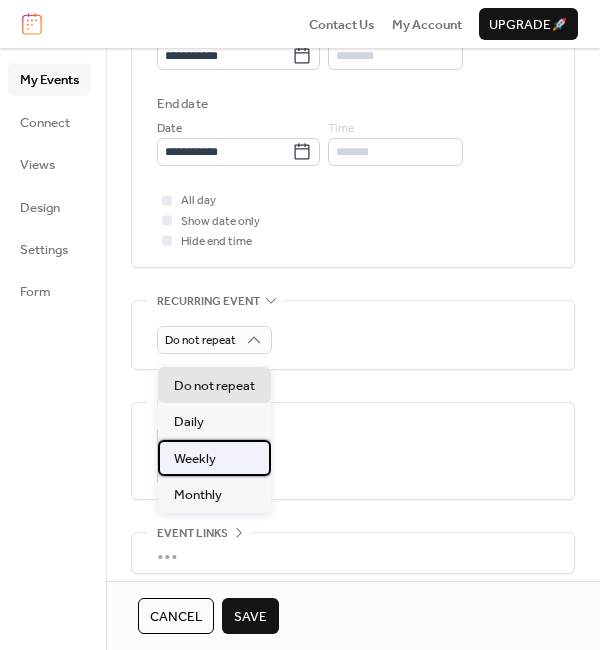 click on "Weekly" at bounding box center [195, 459] 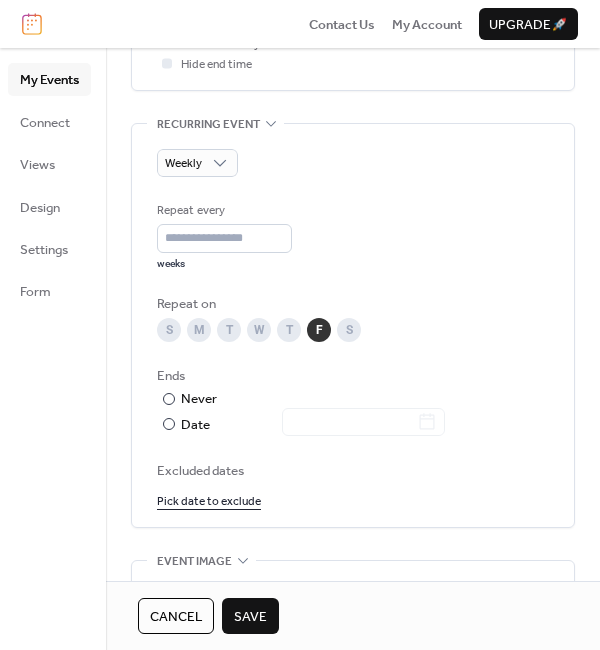 scroll, scrollTop: 887, scrollLeft: 0, axis: vertical 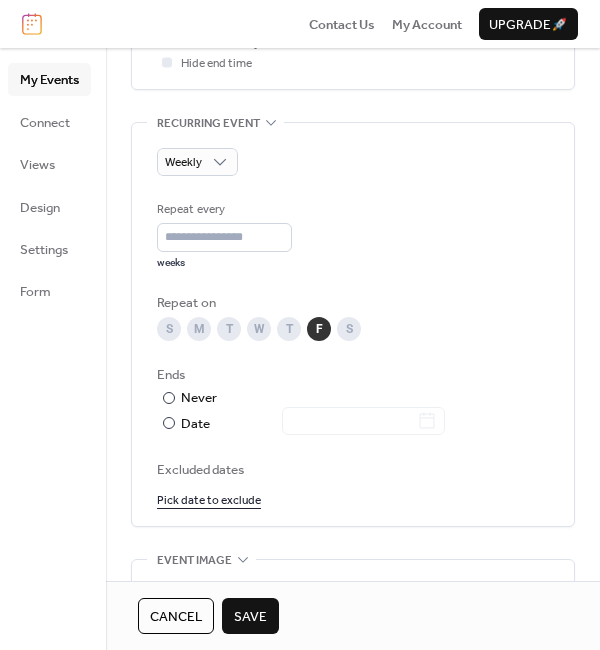 click on "M" at bounding box center [199, 329] 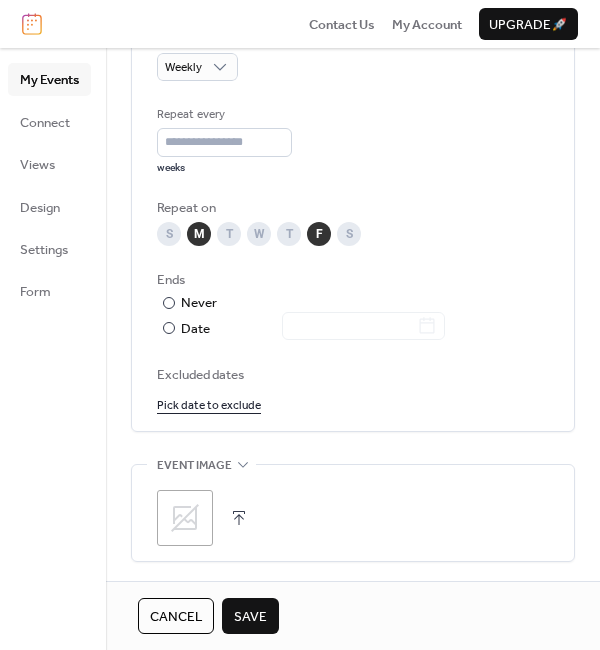 scroll, scrollTop: 983, scrollLeft: 0, axis: vertical 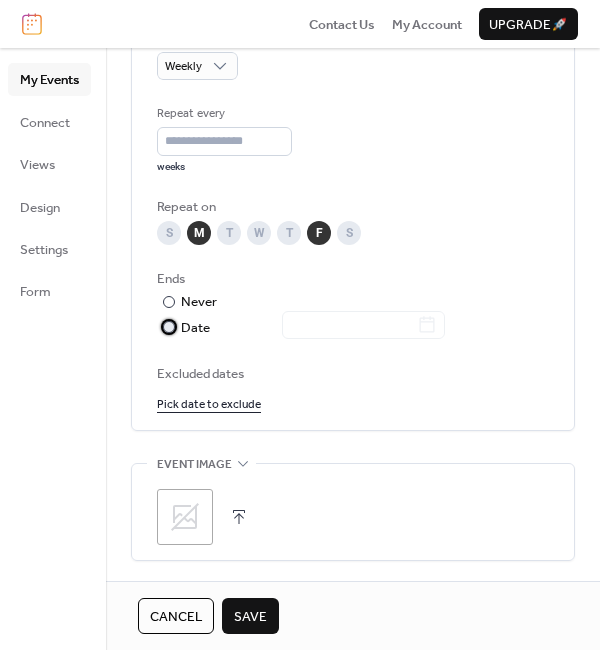 click on "​ Date" at bounding box center [303, 328] 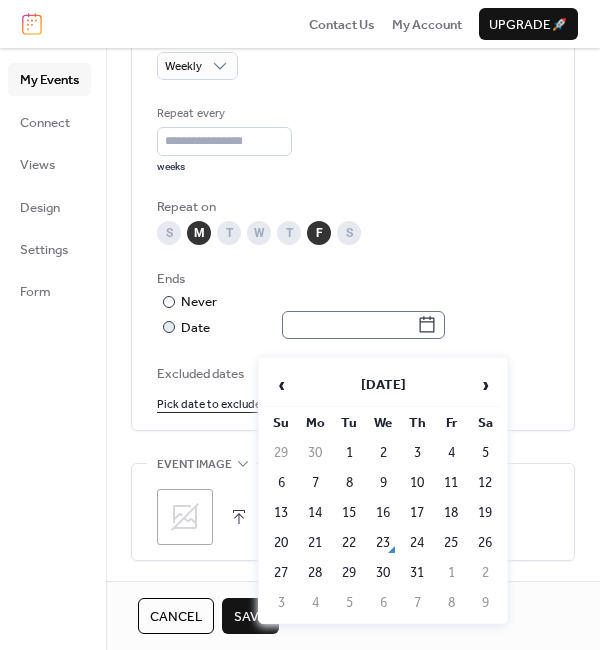 click 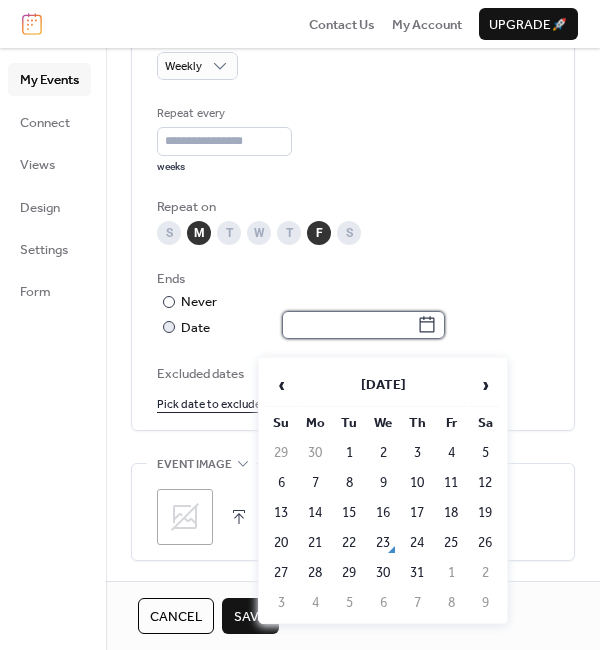 click at bounding box center [349, 325] 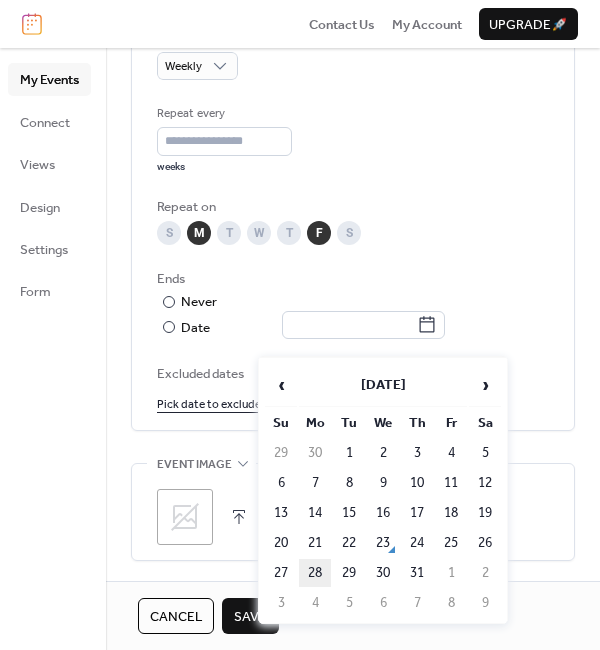 click on "28" at bounding box center [315, 573] 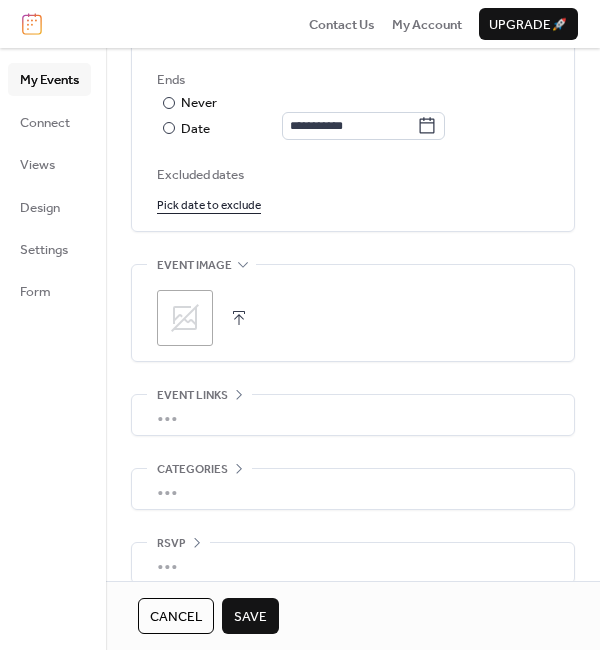 scroll, scrollTop: 1188, scrollLeft: 0, axis: vertical 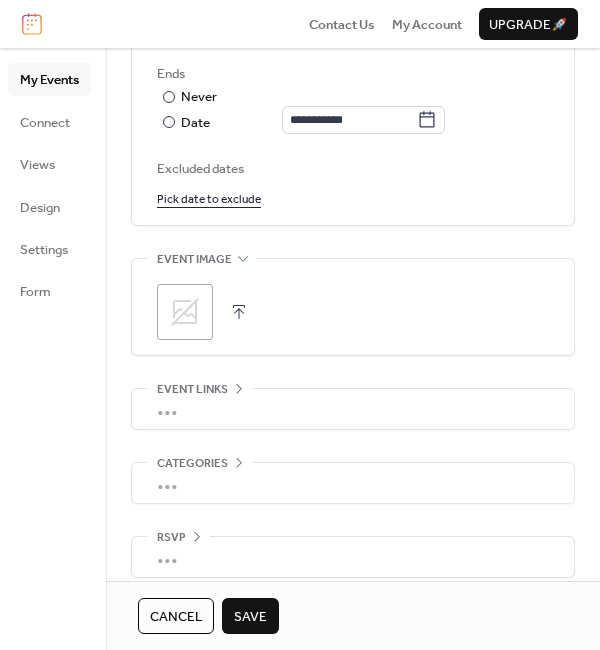 click on "Save" at bounding box center (250, 617) 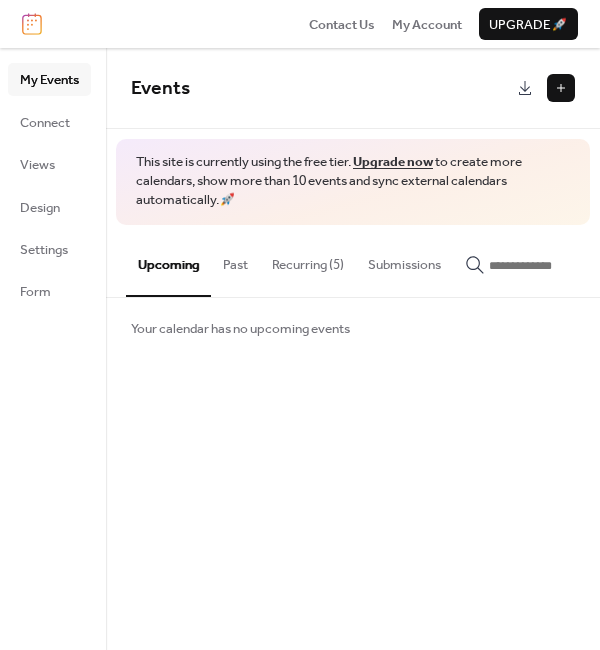 click at bounding box center (561, 88) 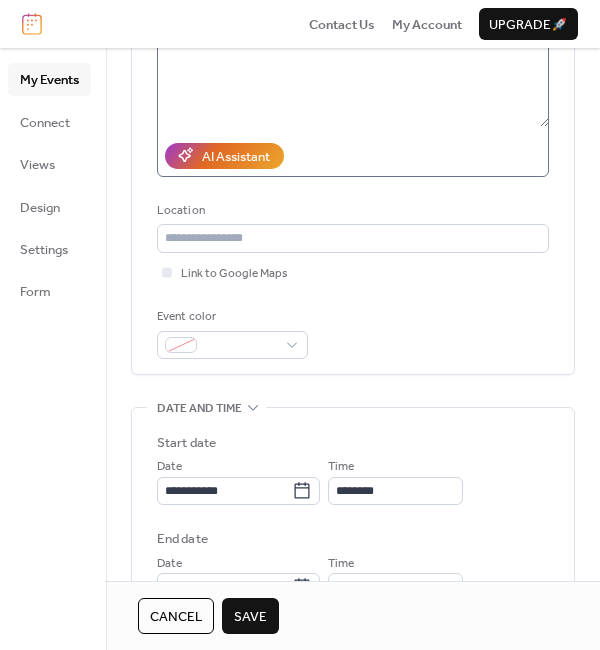 scroll, scrollTop: 338, scrollLeft: 0, axis: vertical 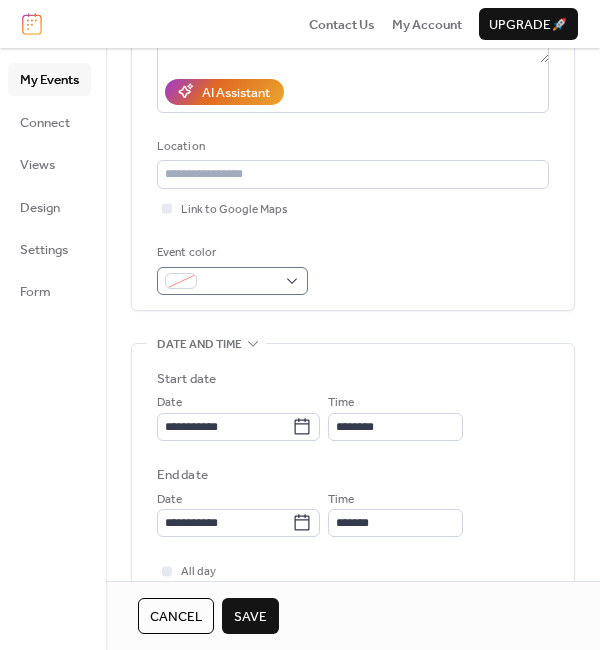 type on "**********" 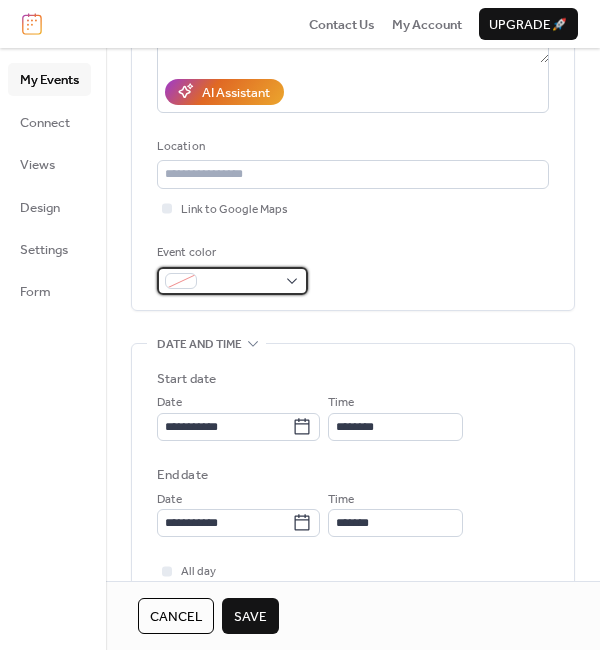 click at bounding box center (240, 282) 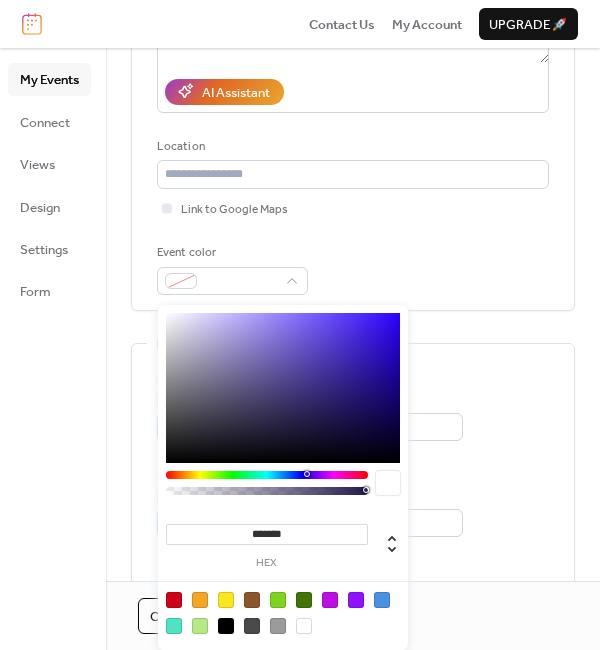 drag, startPoint x: 363, startPoint y: 607, endPoint x: 352, endPoint y: 604, distance: 11.401754 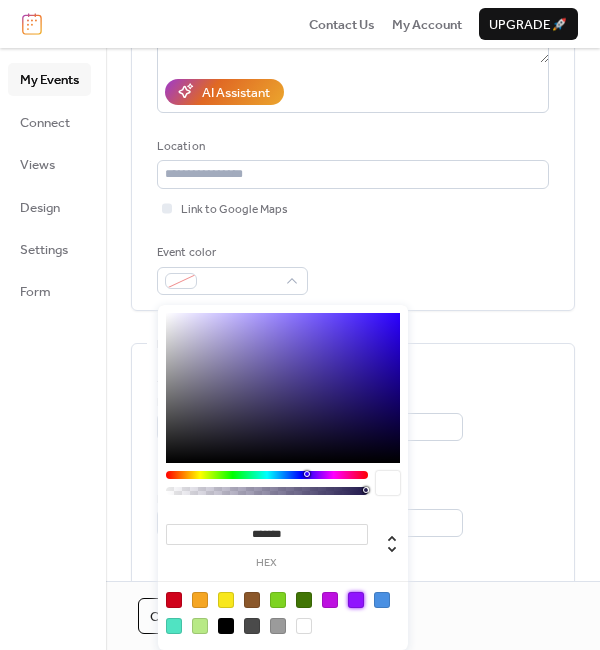 click at bounding box center [356, 600] 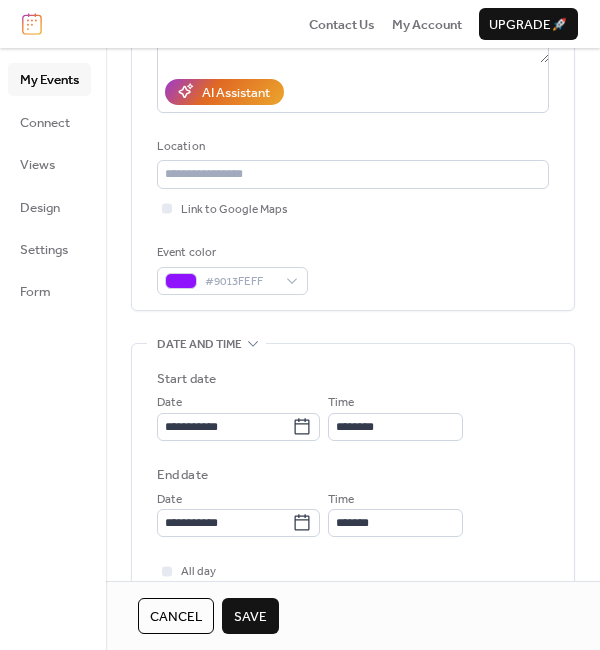 click on "End date" at bounding box center (353, 475) 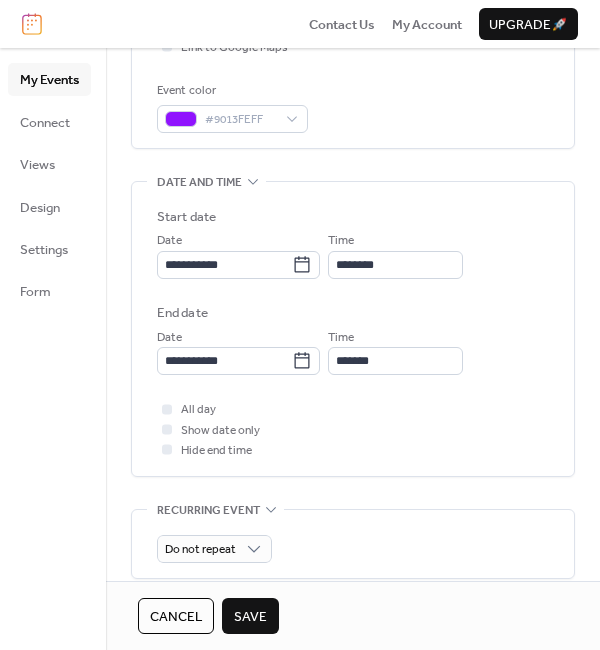 scroll, scrollTop: 501, scrollLeft: 0, axis: vertical 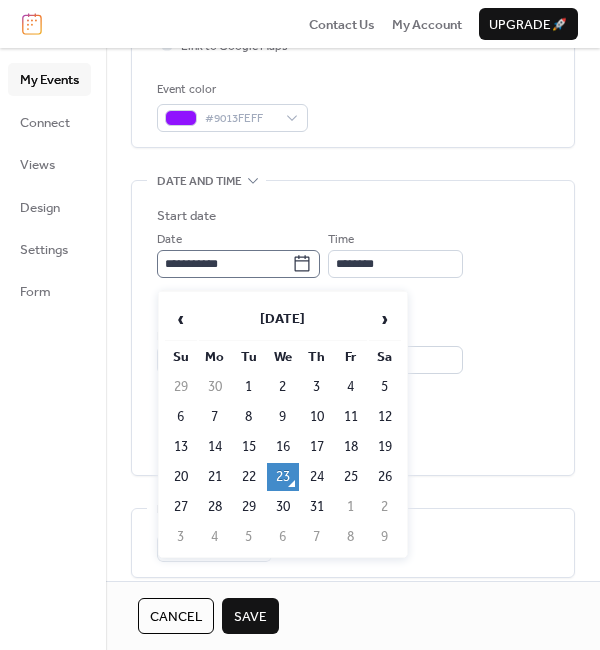 click 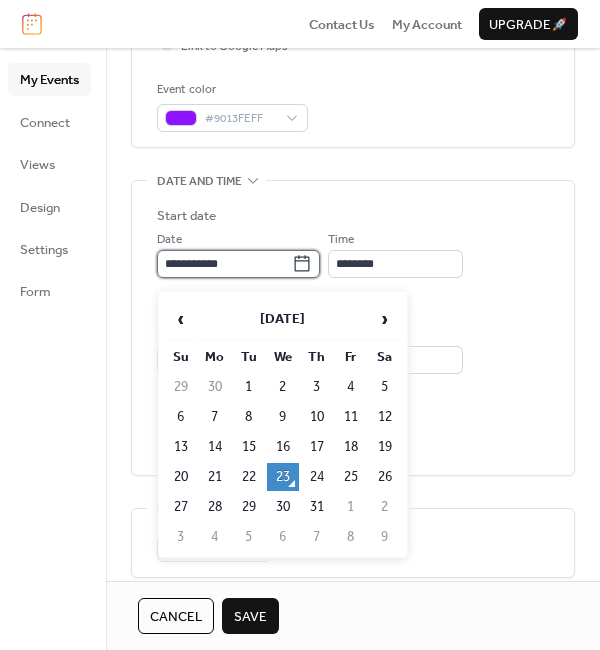 click on "**********" at bounding box center [224, 264] 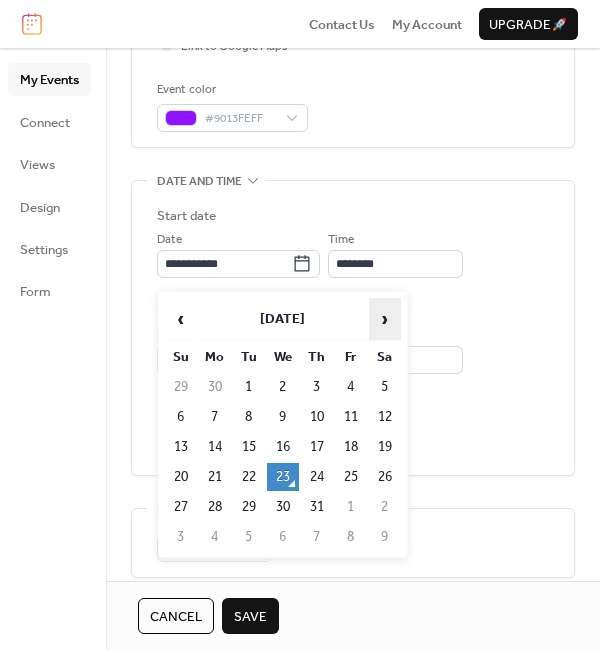 click on "›" at bounding box center [385, 319] 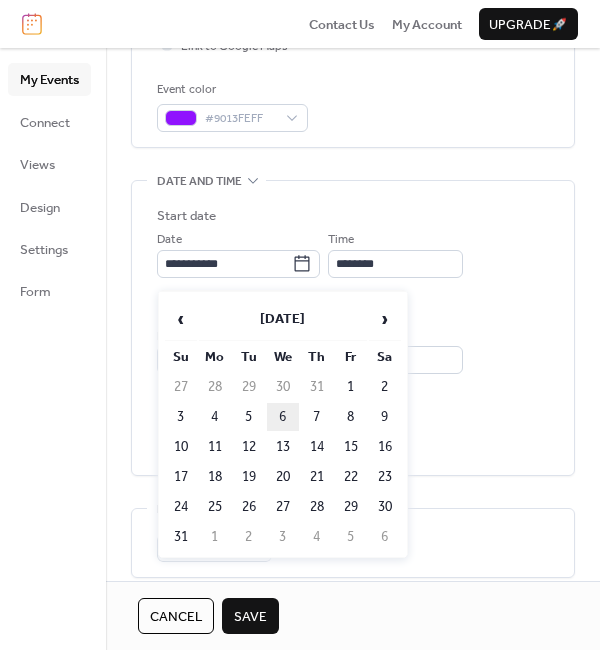 click on "6" at bounding box center [283, 417] 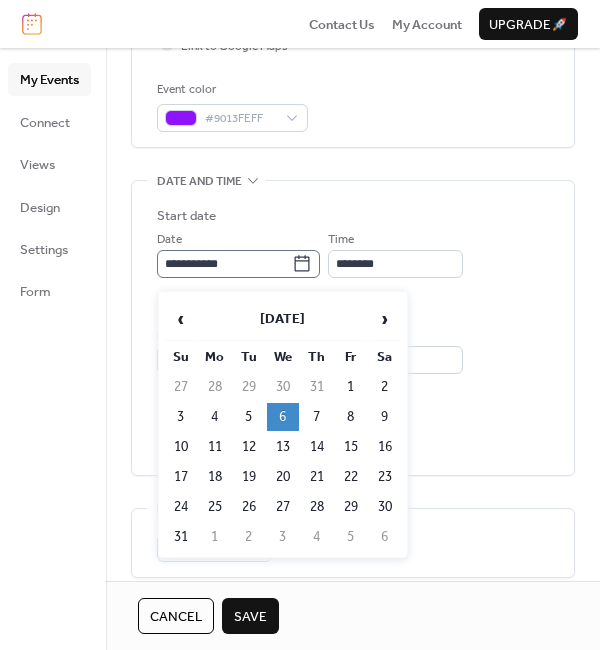 click 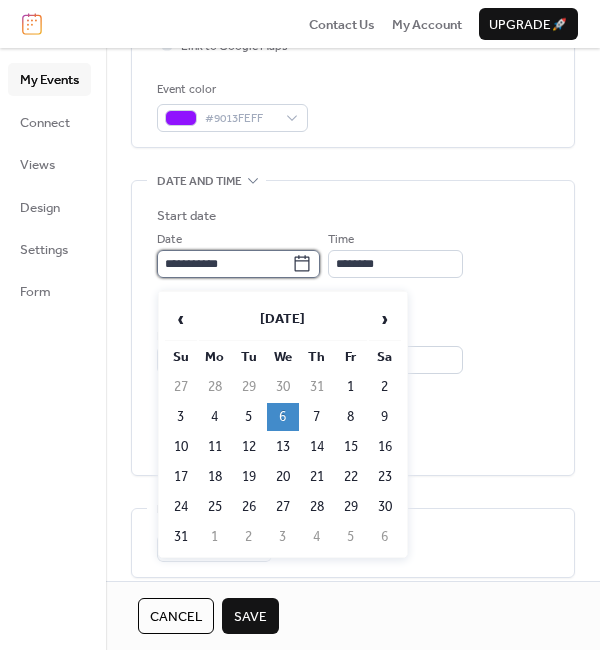 click on "**********" at bounding box center [224, 264] 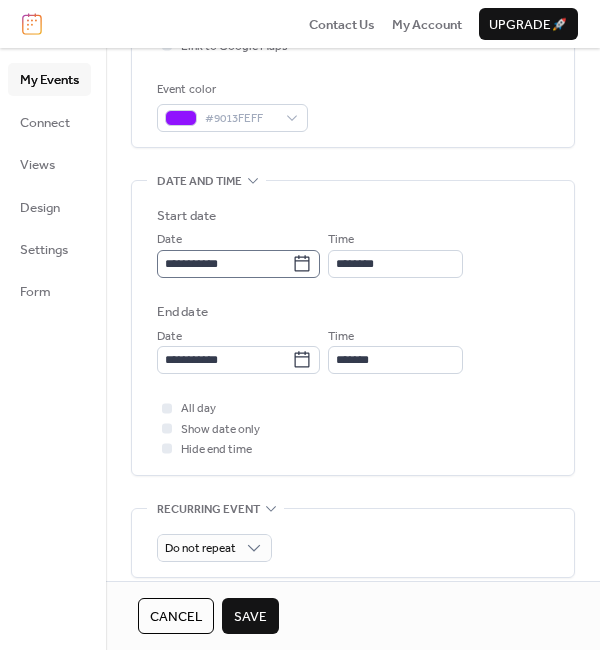 click 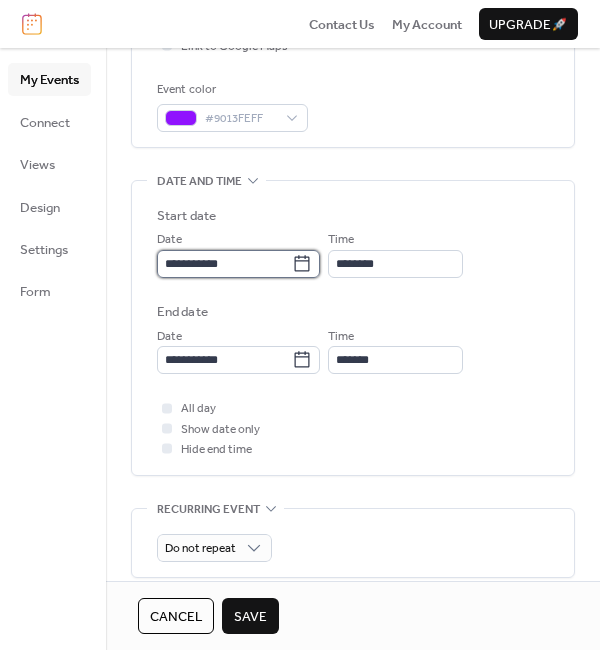 click on "**********" at bounding box center [224, 264] 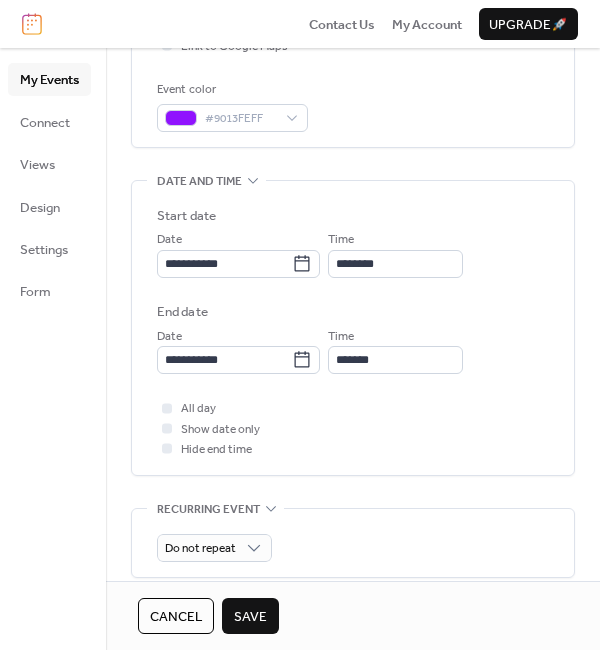 click on "All day Show date only Hide end time" at bounding box center (353, 428) 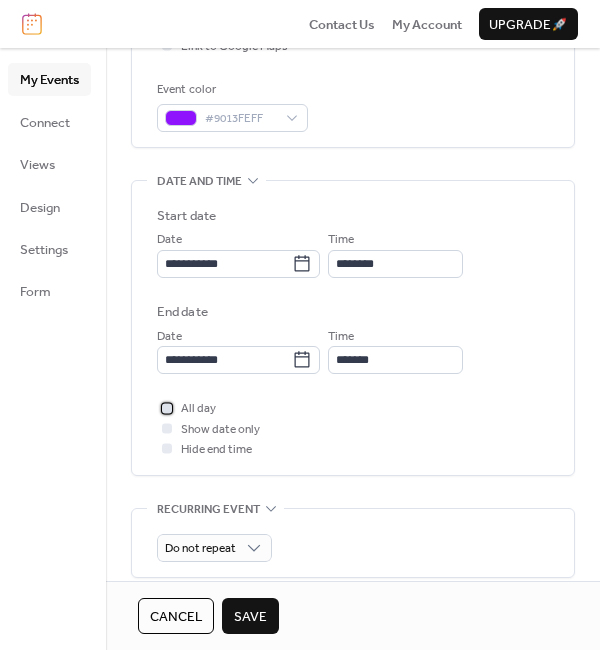 click at bounding box center [167, 408] 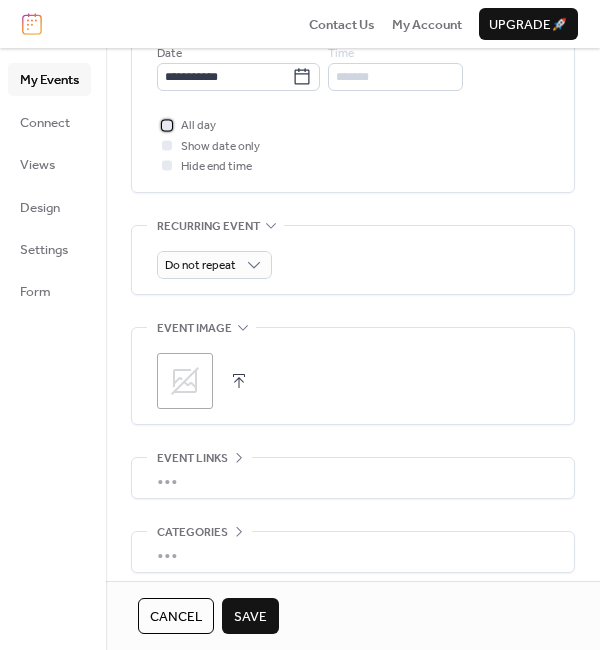 scroll, scrollTop: 786, scrollLeft: 0, axis: vertical 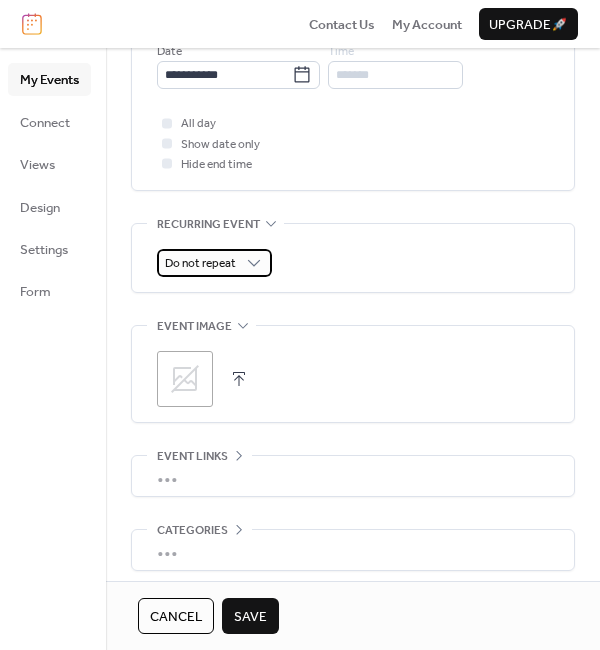 click on "Do not repeat" at bounding box center [200, 263] 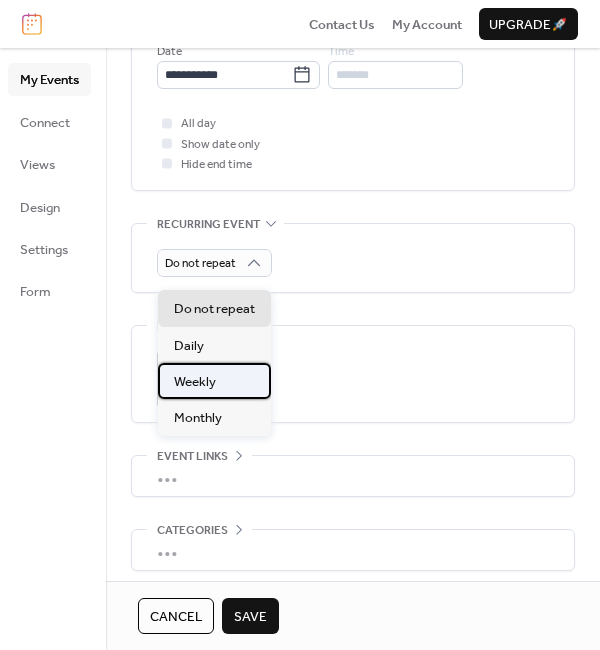 click on "Weekly" at bounding box center [214, 381] 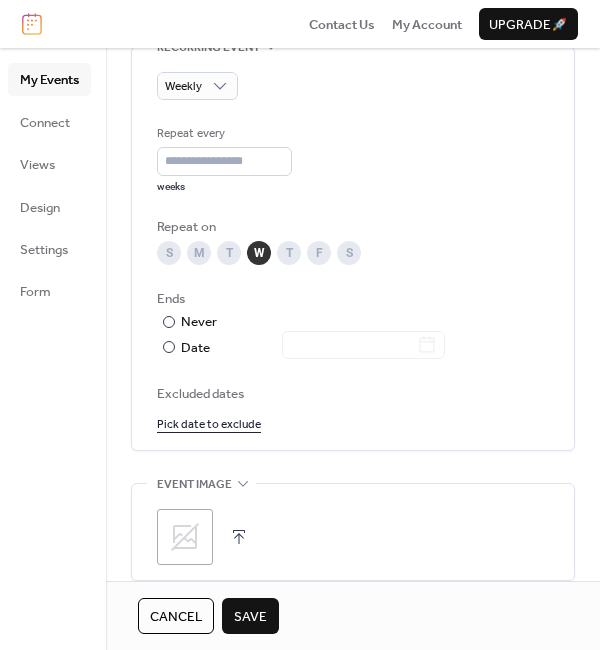 scroll, scrollTop: 966, scrollLeft: 0, axis: vertical 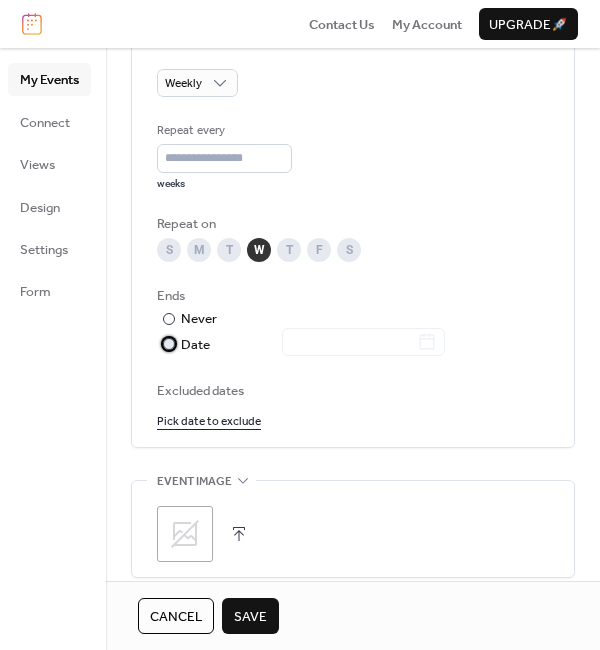 click at bounding box center (169, 344) 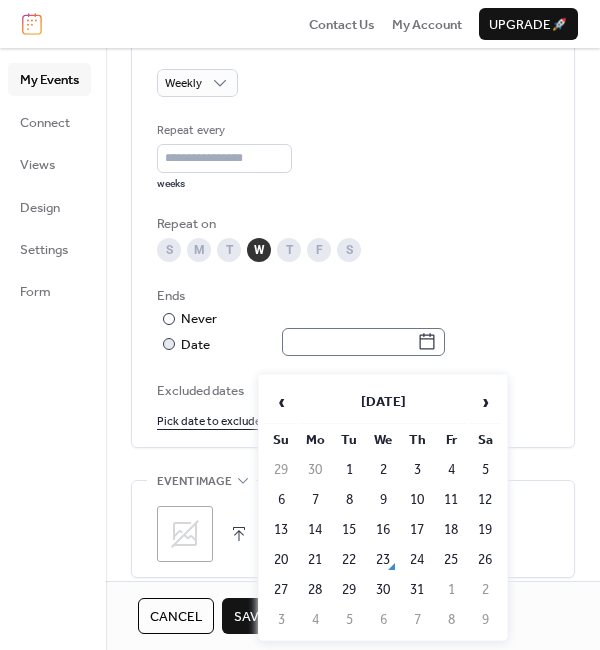 click 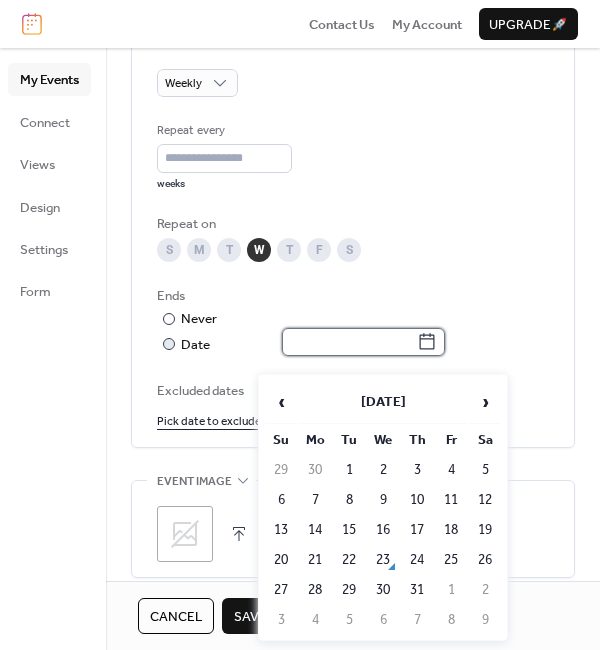 click at bounding box center [349, 342] 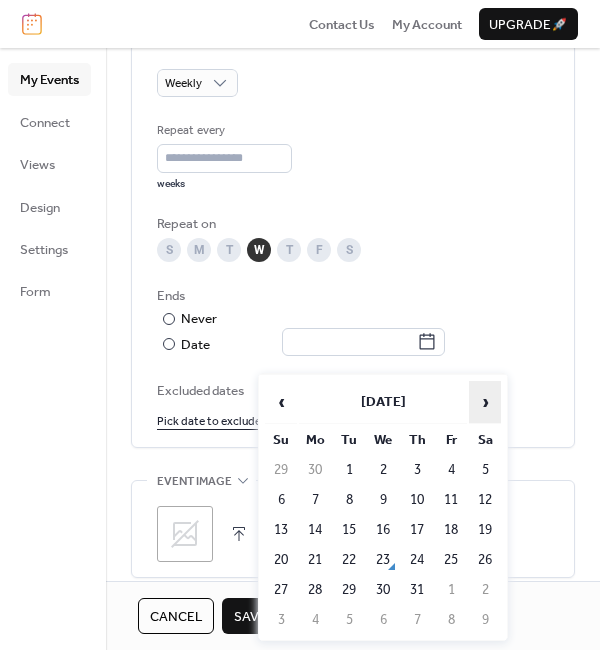 click on "›" at bounding box center (485, 402) 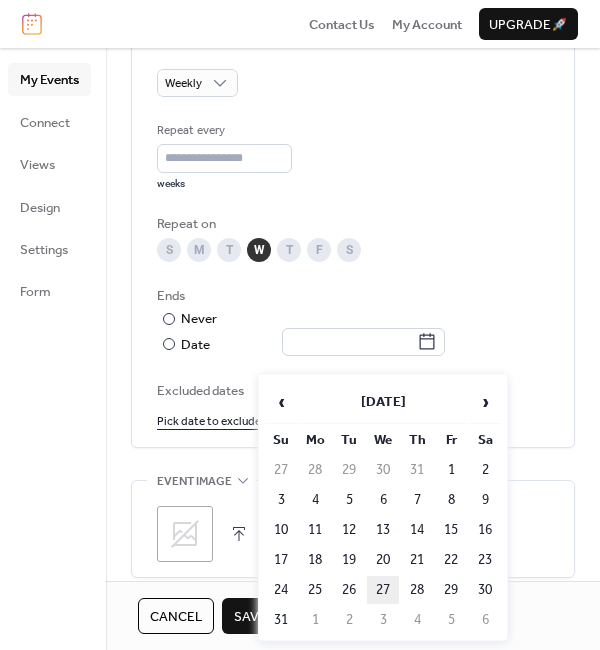 click on "27" at bounding box center [383, 590] 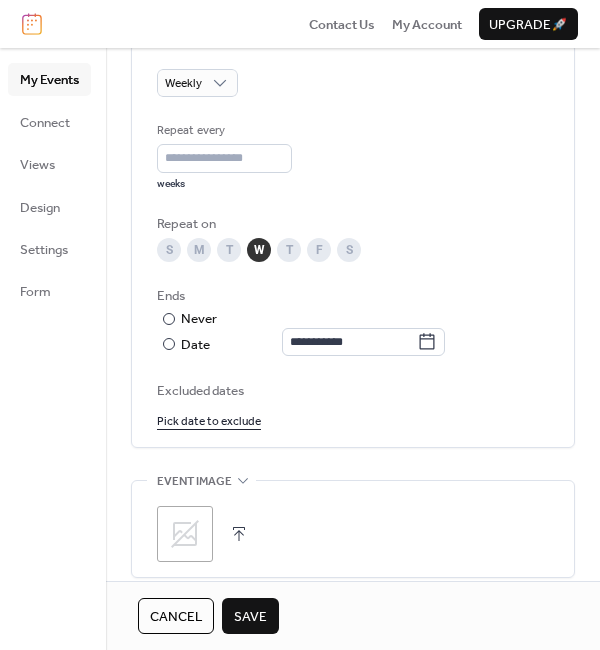 click on "Save" at bounding box center (250, 617) 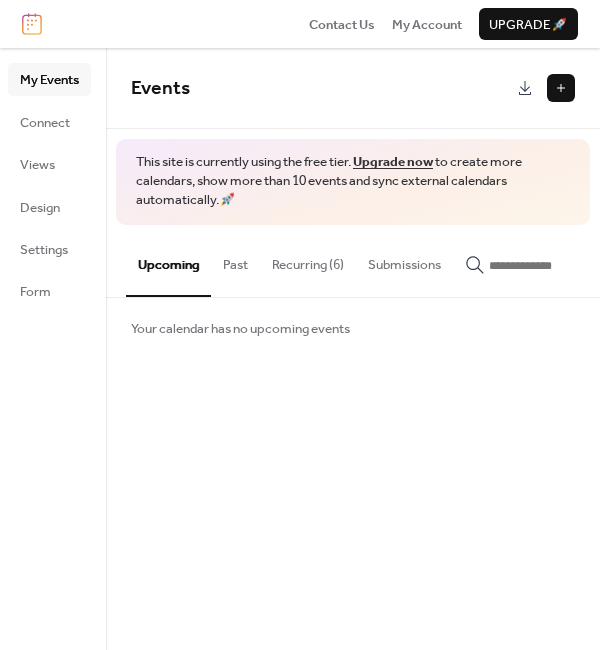 click on "Submissions" at bounding box center [404, 260] 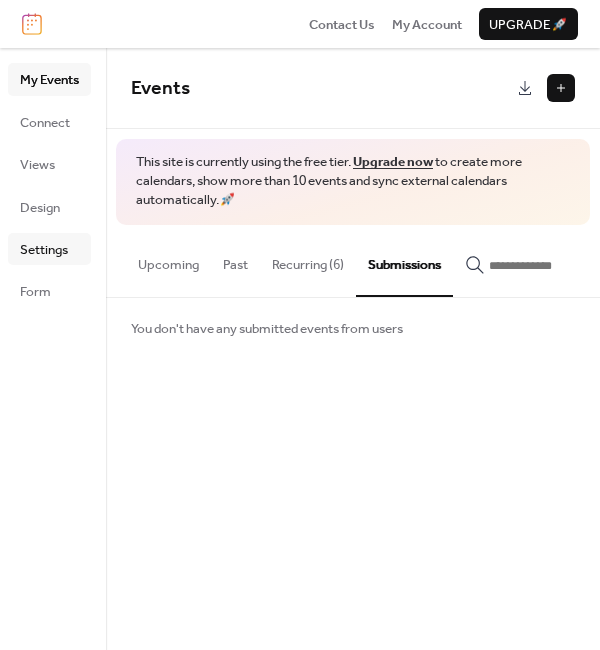 click on "Settings" at bounding box center [44, 250] 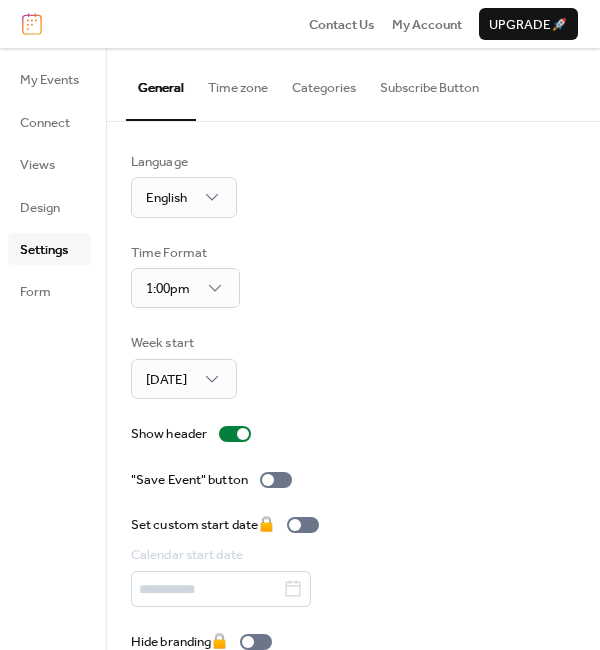 scroll, scrollTop: 38, scrollLeft: 0, axis: vertical 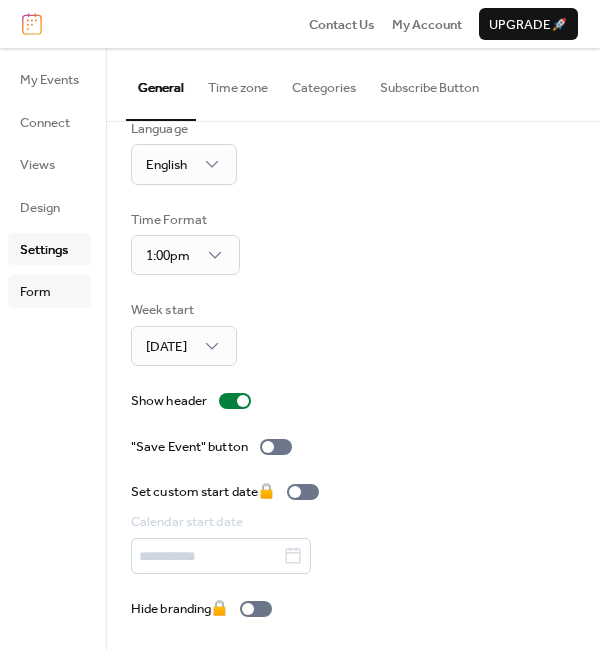 click on "Form" at bounding box center [35, 292] 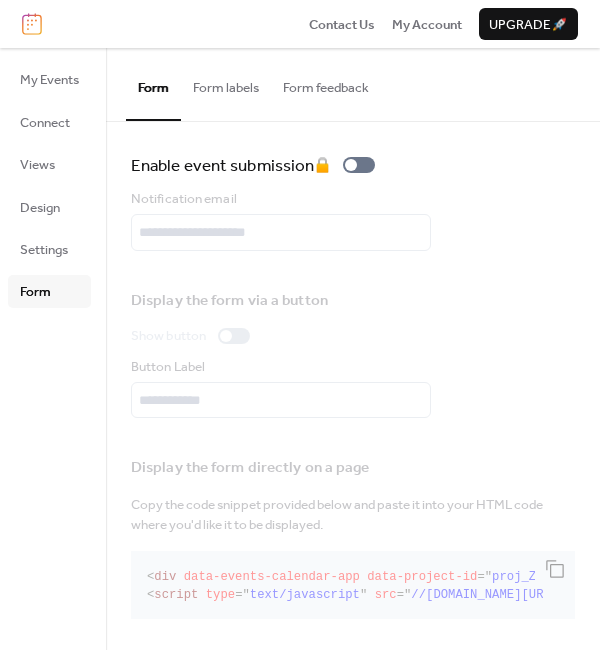 click on "Form feedback" at bounding box center (326, 83) 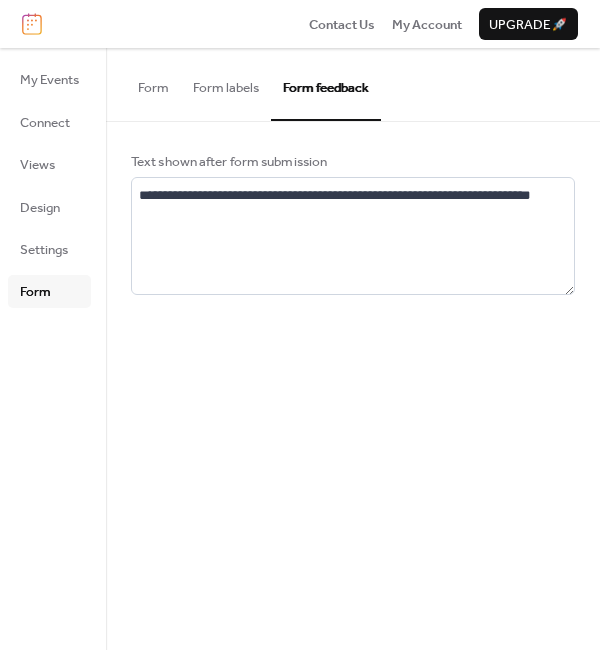 click on "Form labels" at bounding box center [226, 83] 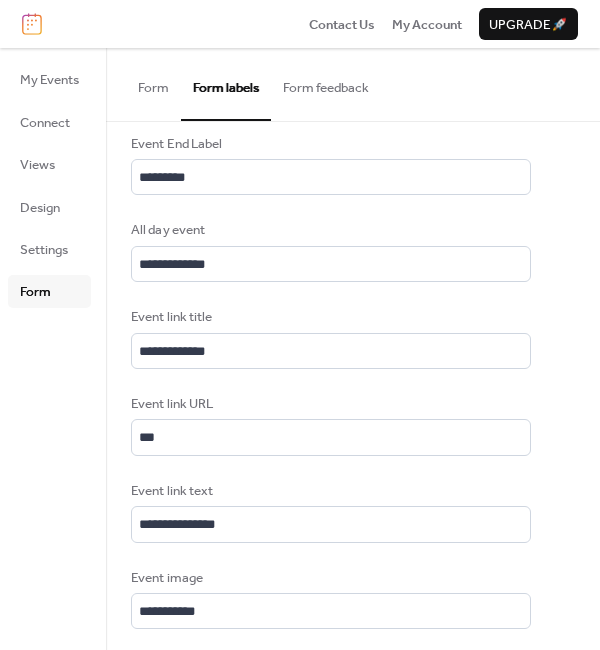 scroll, scrollTop: 1083, scrollLeft: 0, axis: vertical 